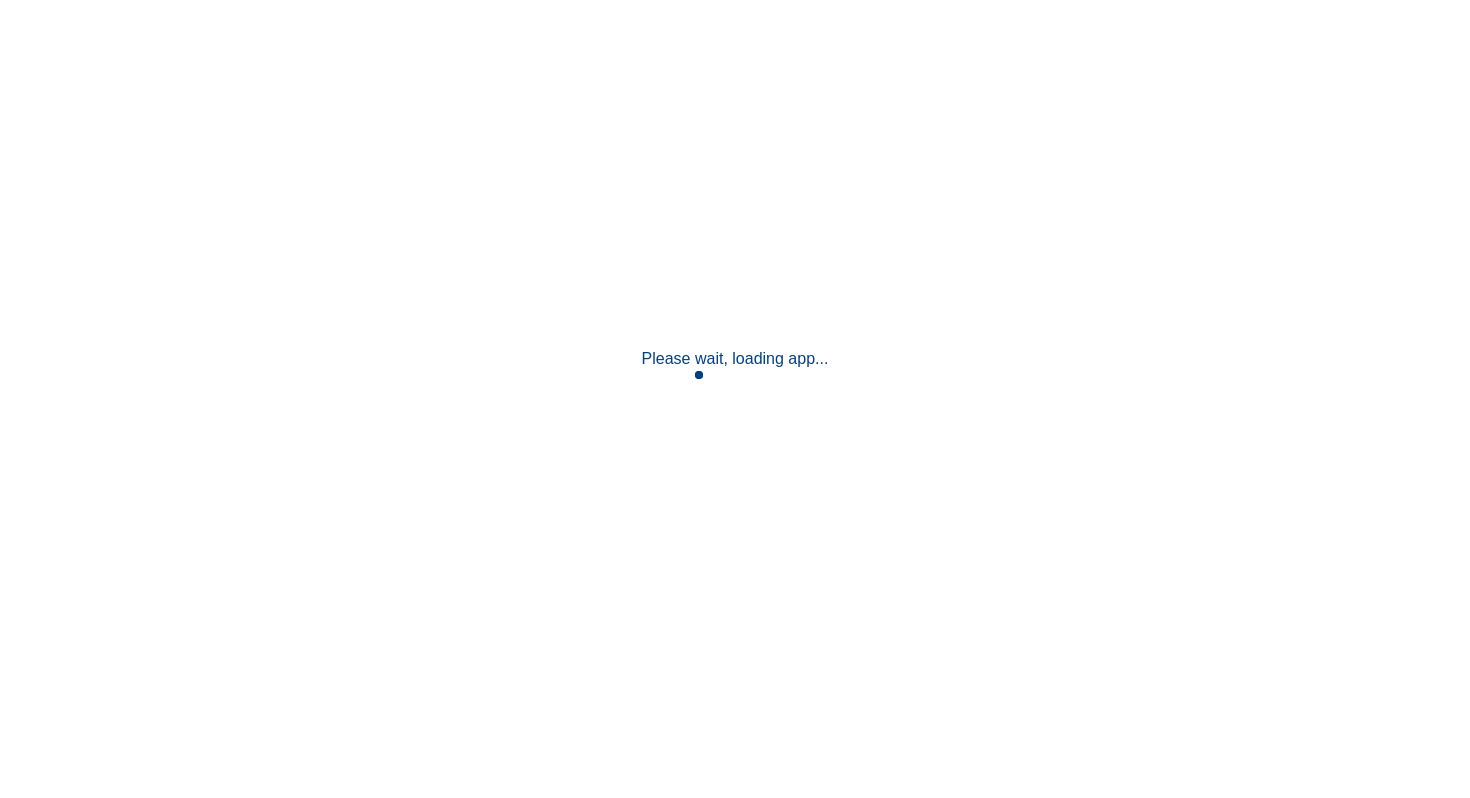 scroll, scrollTop: 0, scrollLeft: 0, axis: both 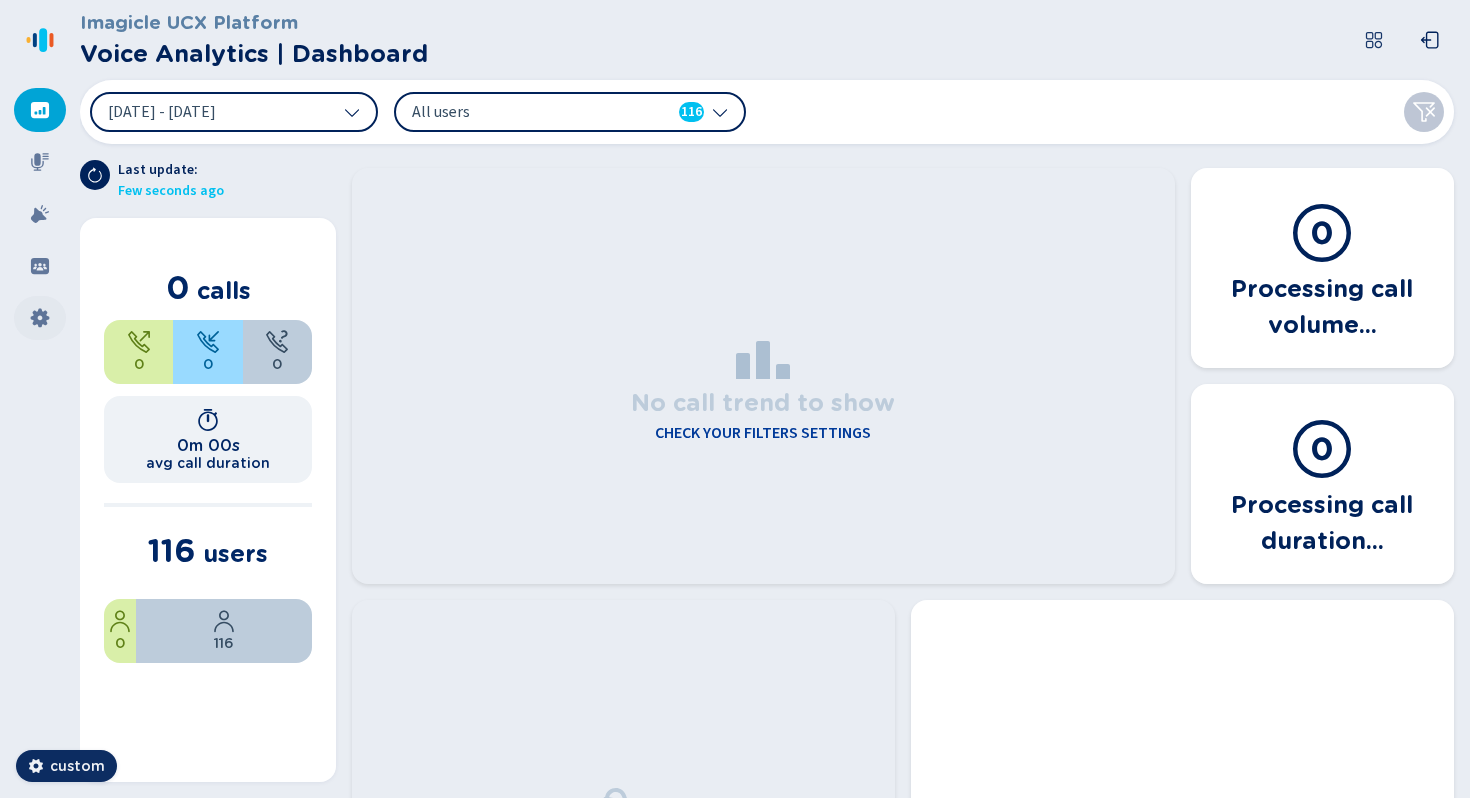 click 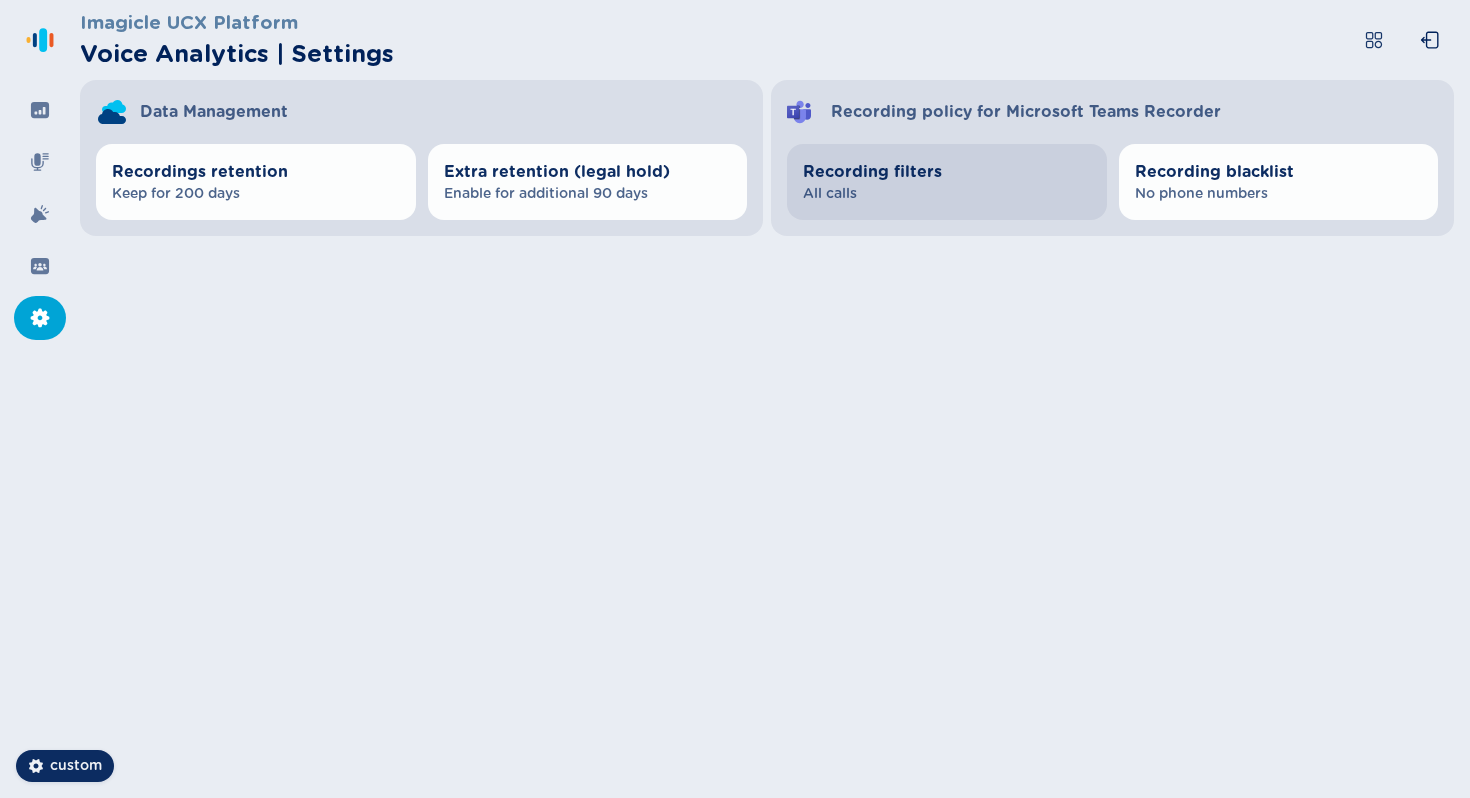 click on "All calls" at bounding box center [947, 194] 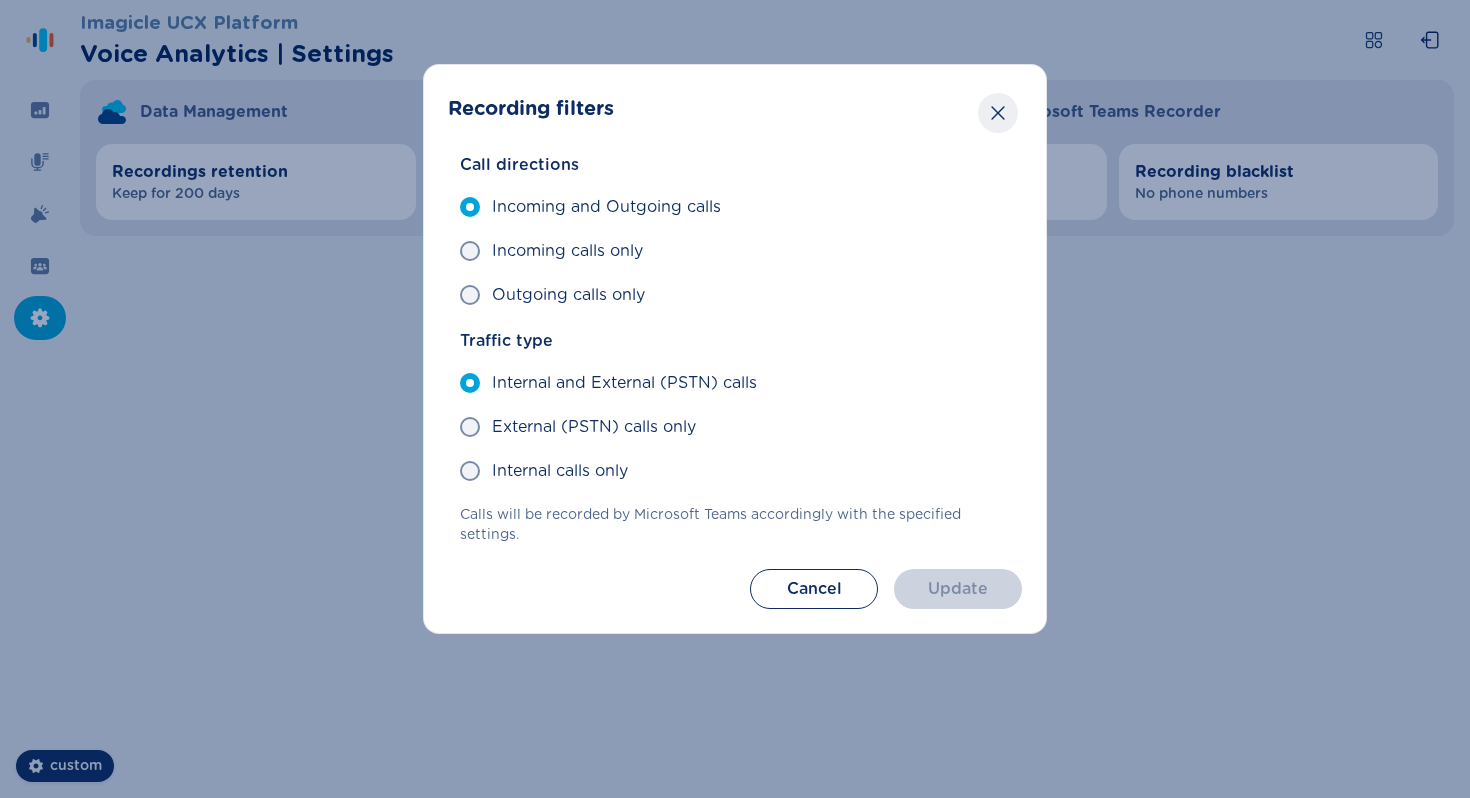 click 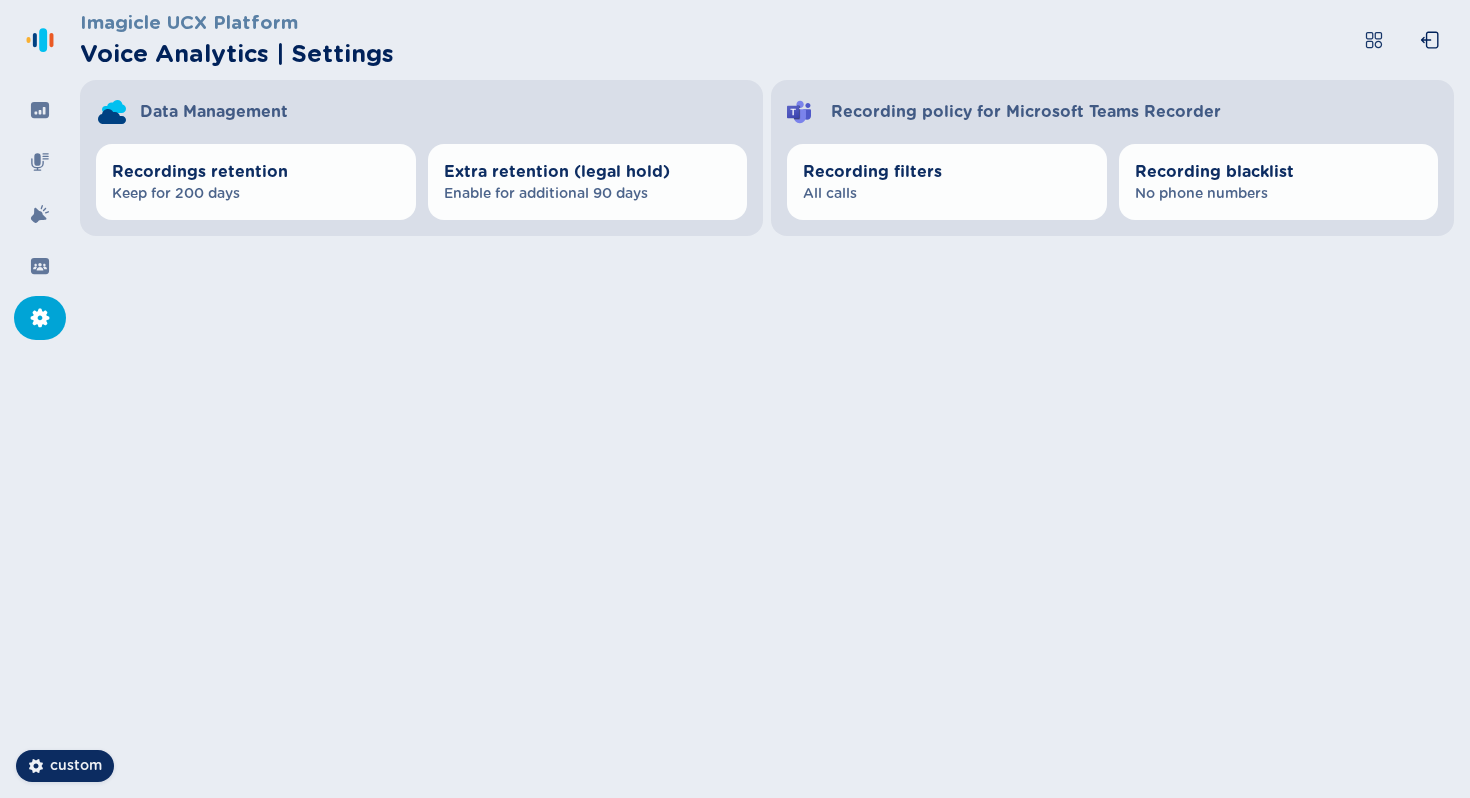 click on "Recording policy for Microsoft Teams Recorder" at bounding box center [1026, 112] 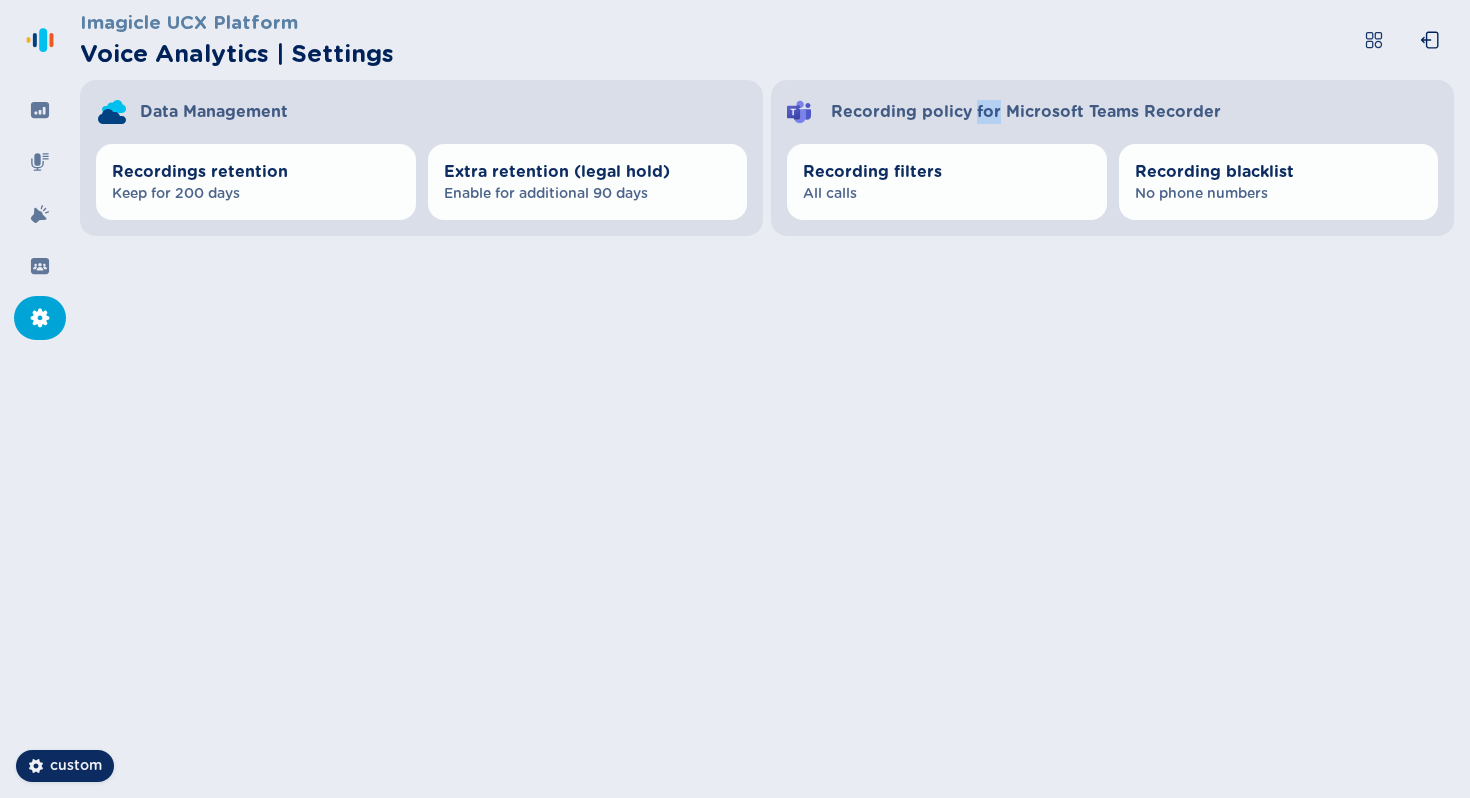 click on "Recording policy for Microsoft Teams Recorder" at bounding box center [1026, 112] 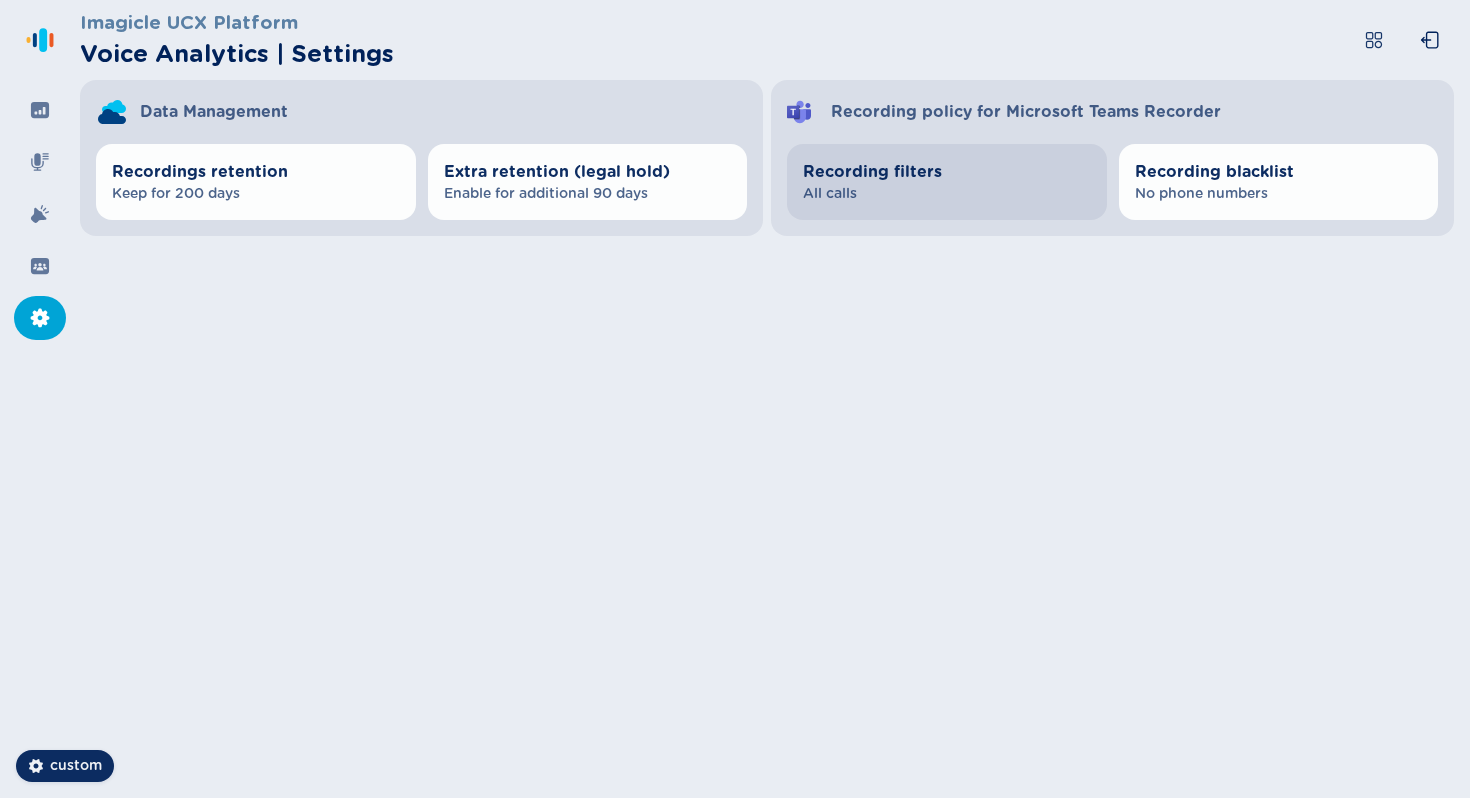 click on "Recording filters" at bounding box center [947, 172] 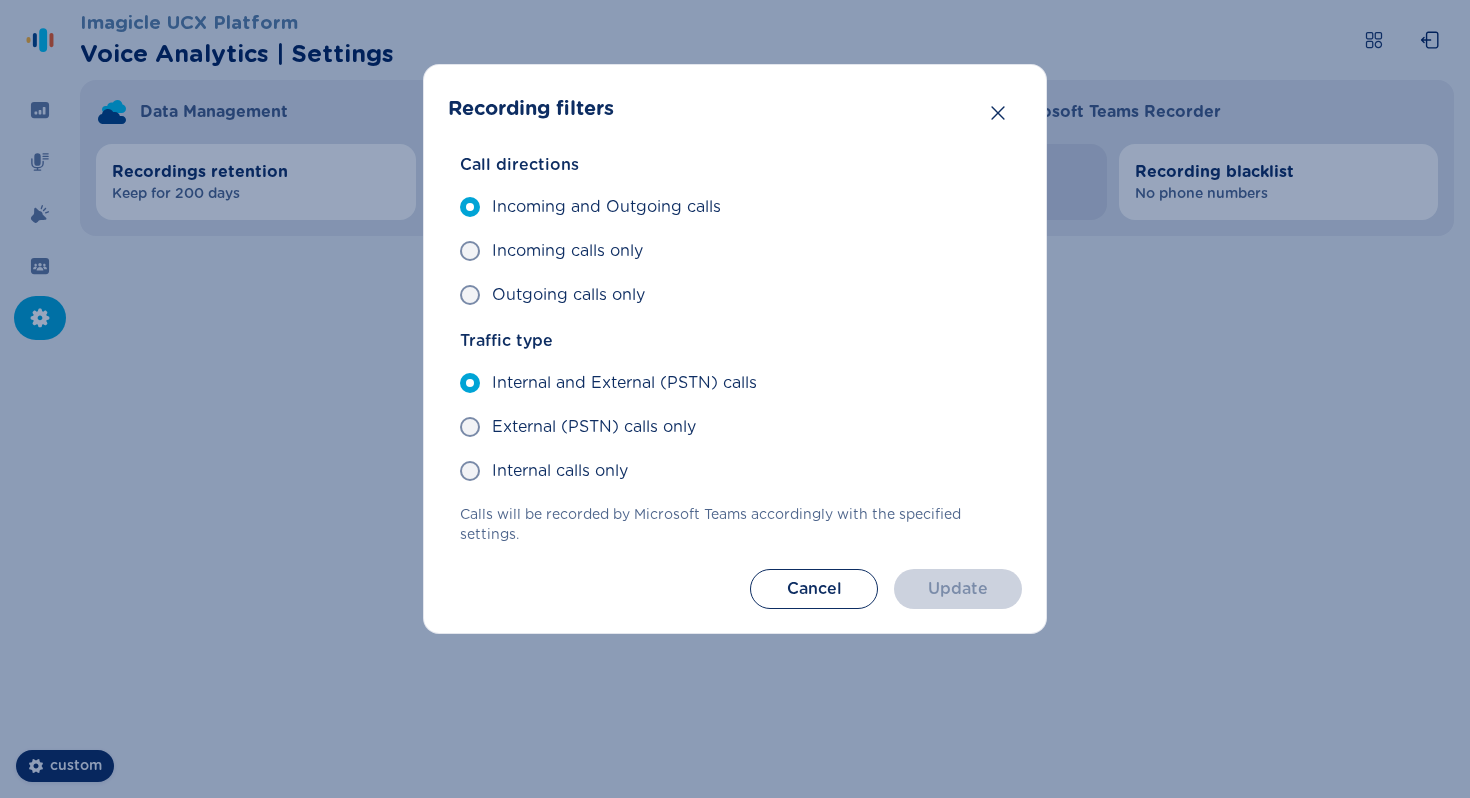 type 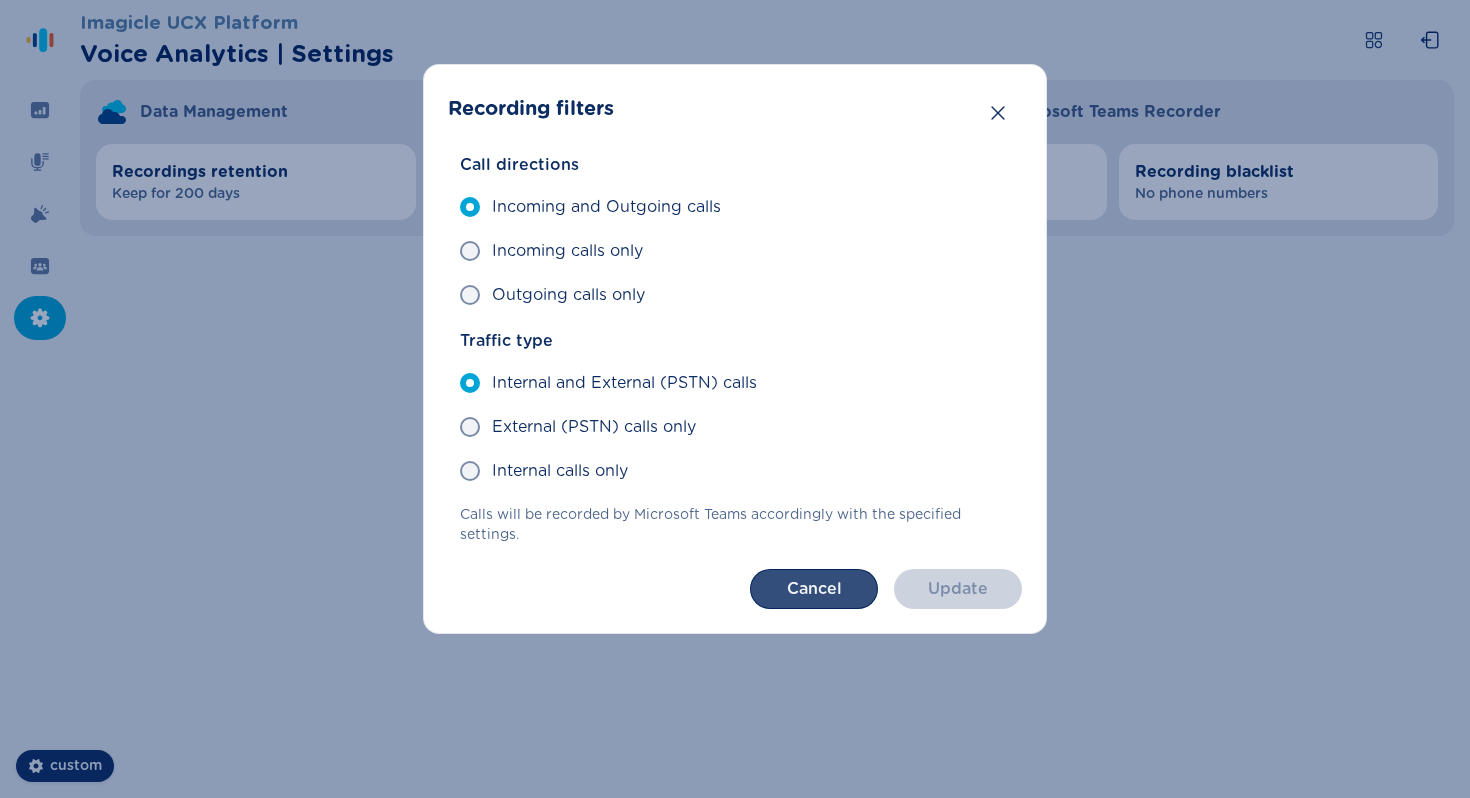 click on "Cancel" at bounding box center (814, 589) 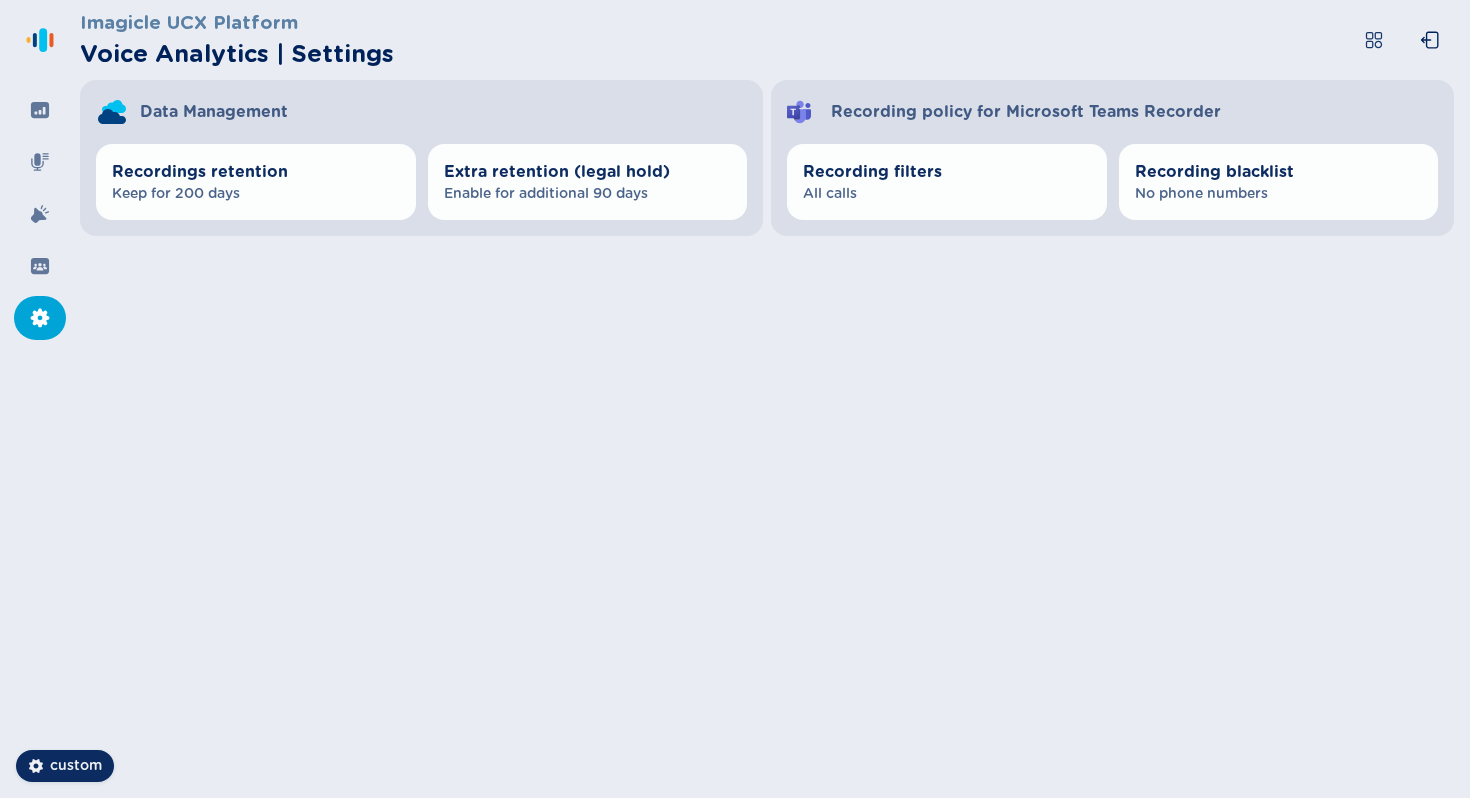 type 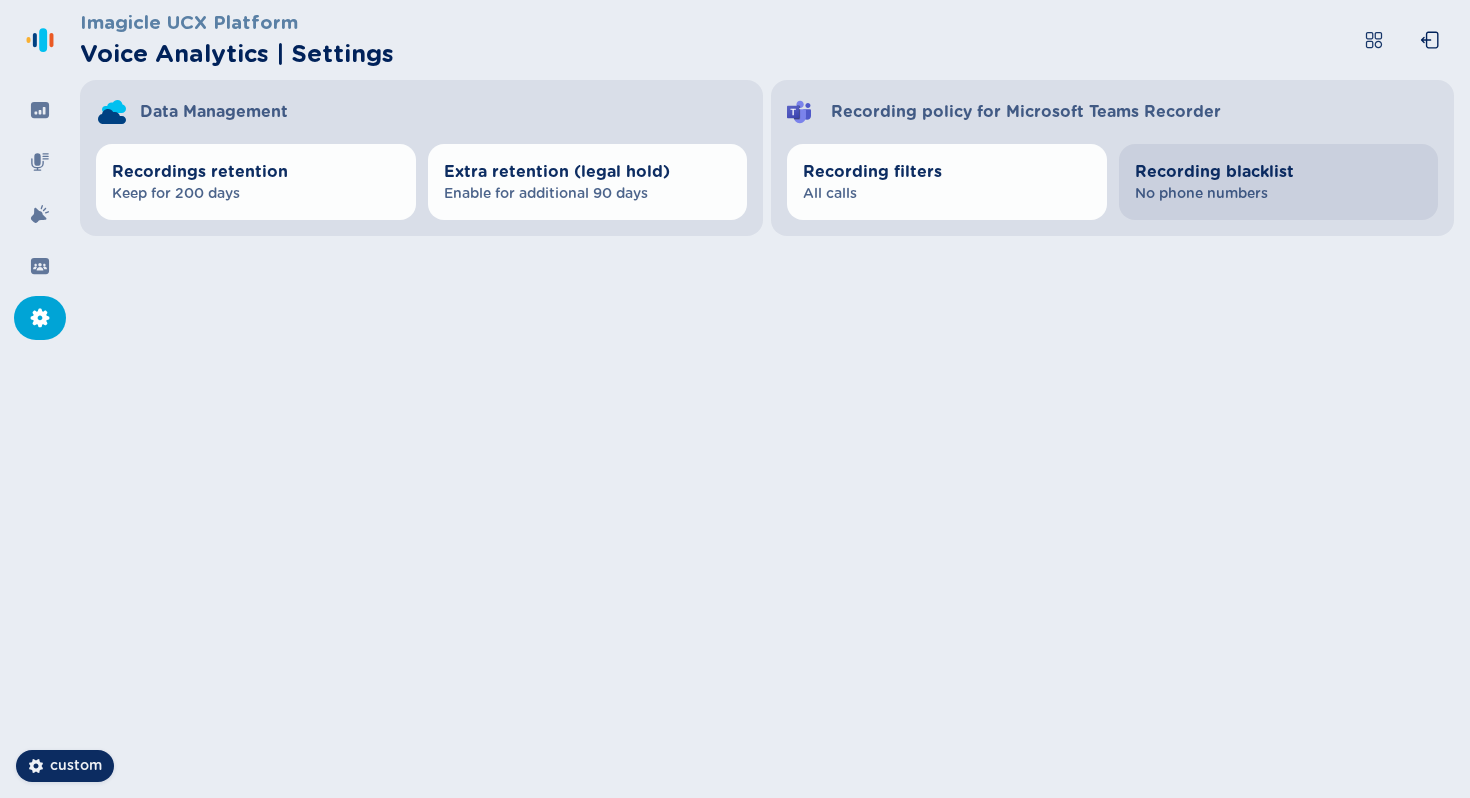 click on "Recording blacklist" at bounding box center [1279, 172] 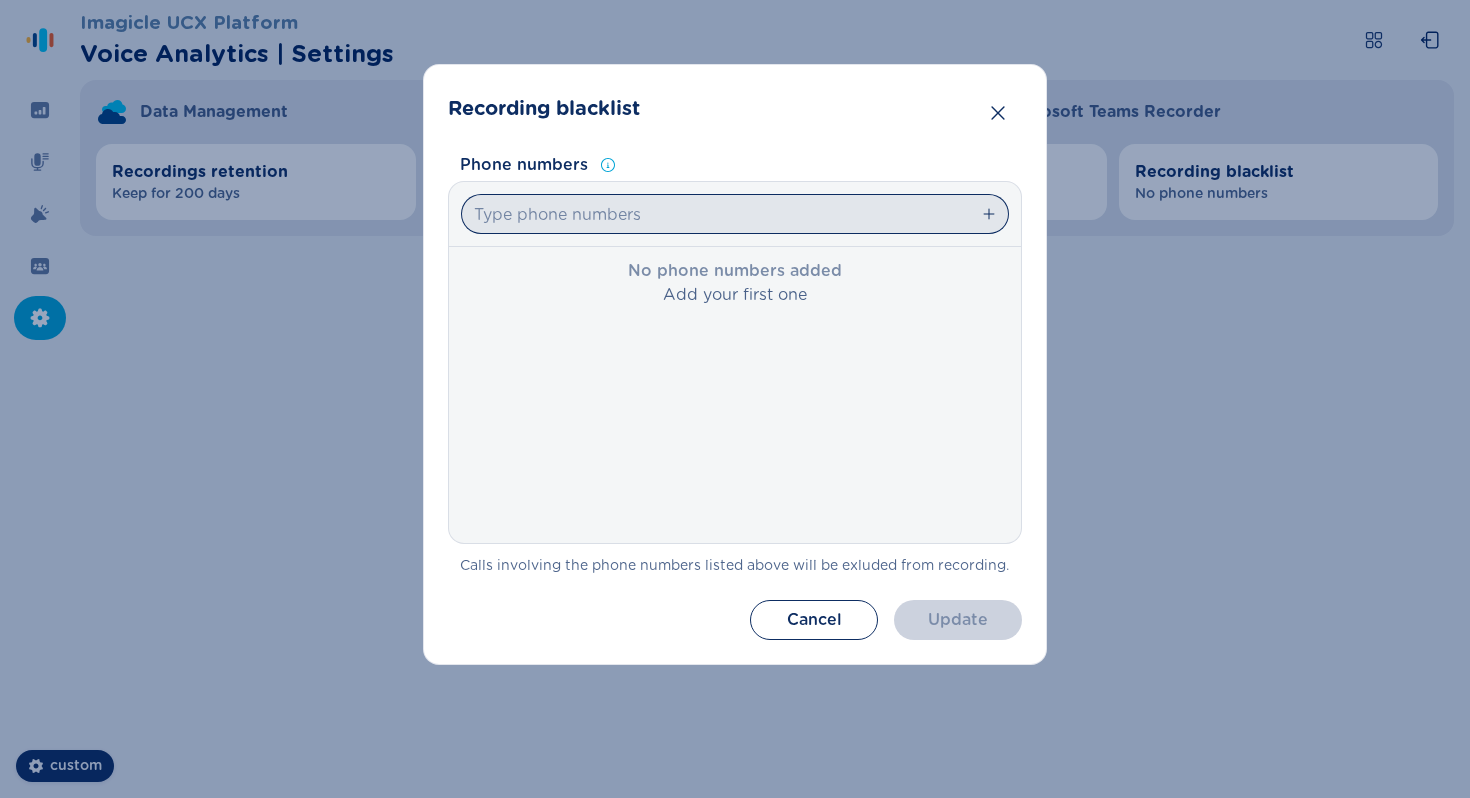 click at bounding box center [735, 214] 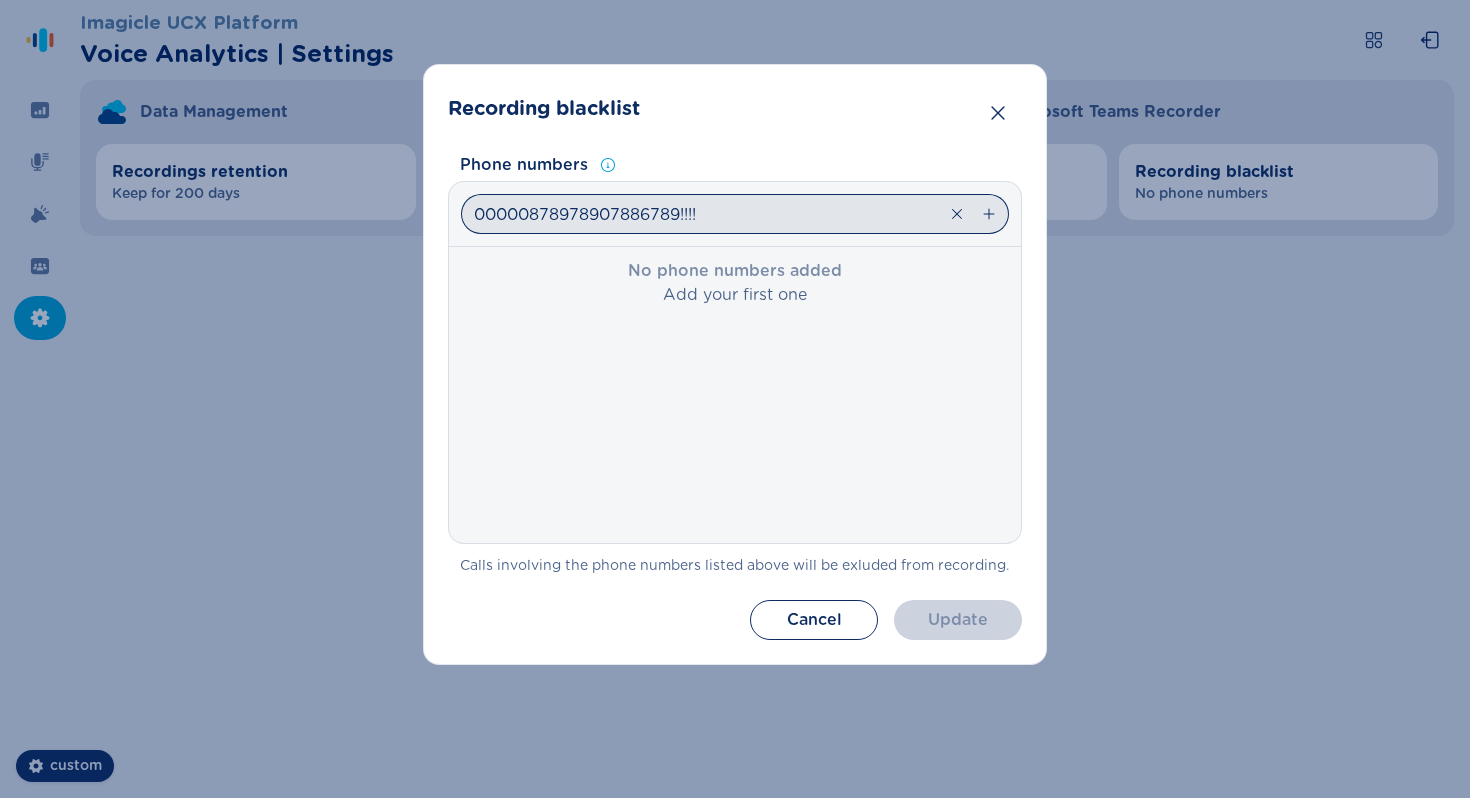 type on "00000878978907886789!!!!" 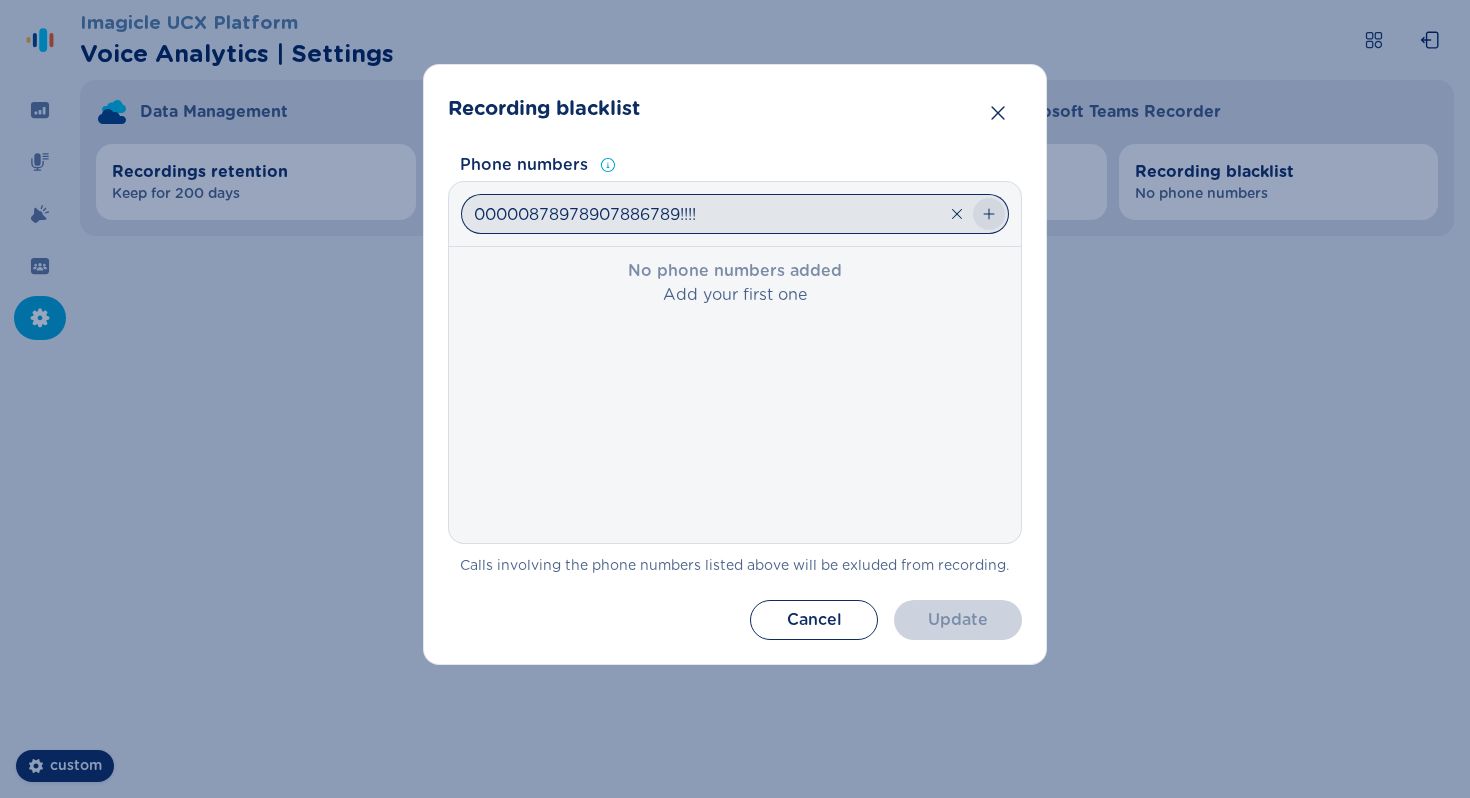 click 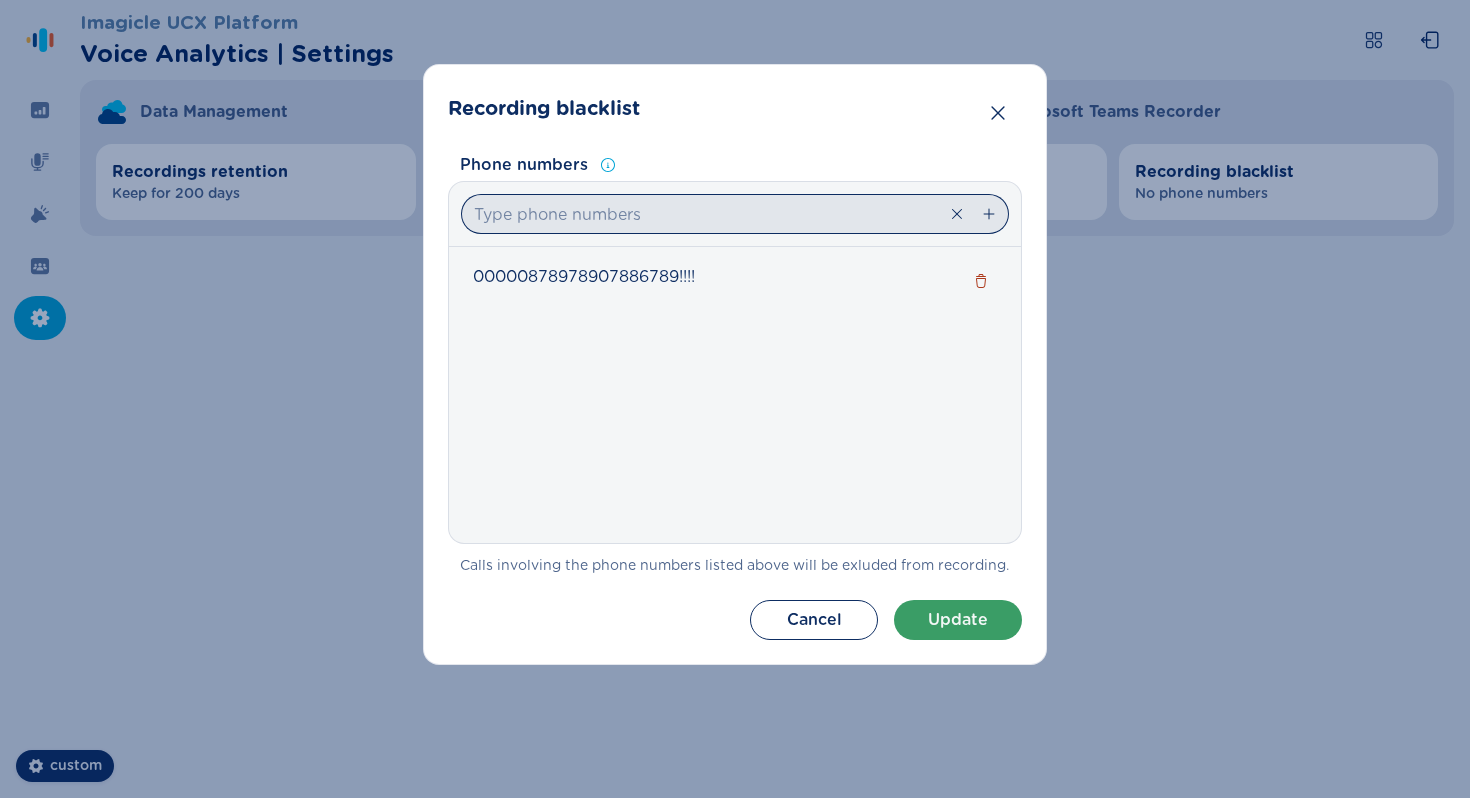 click at bounding box center (735, 214) 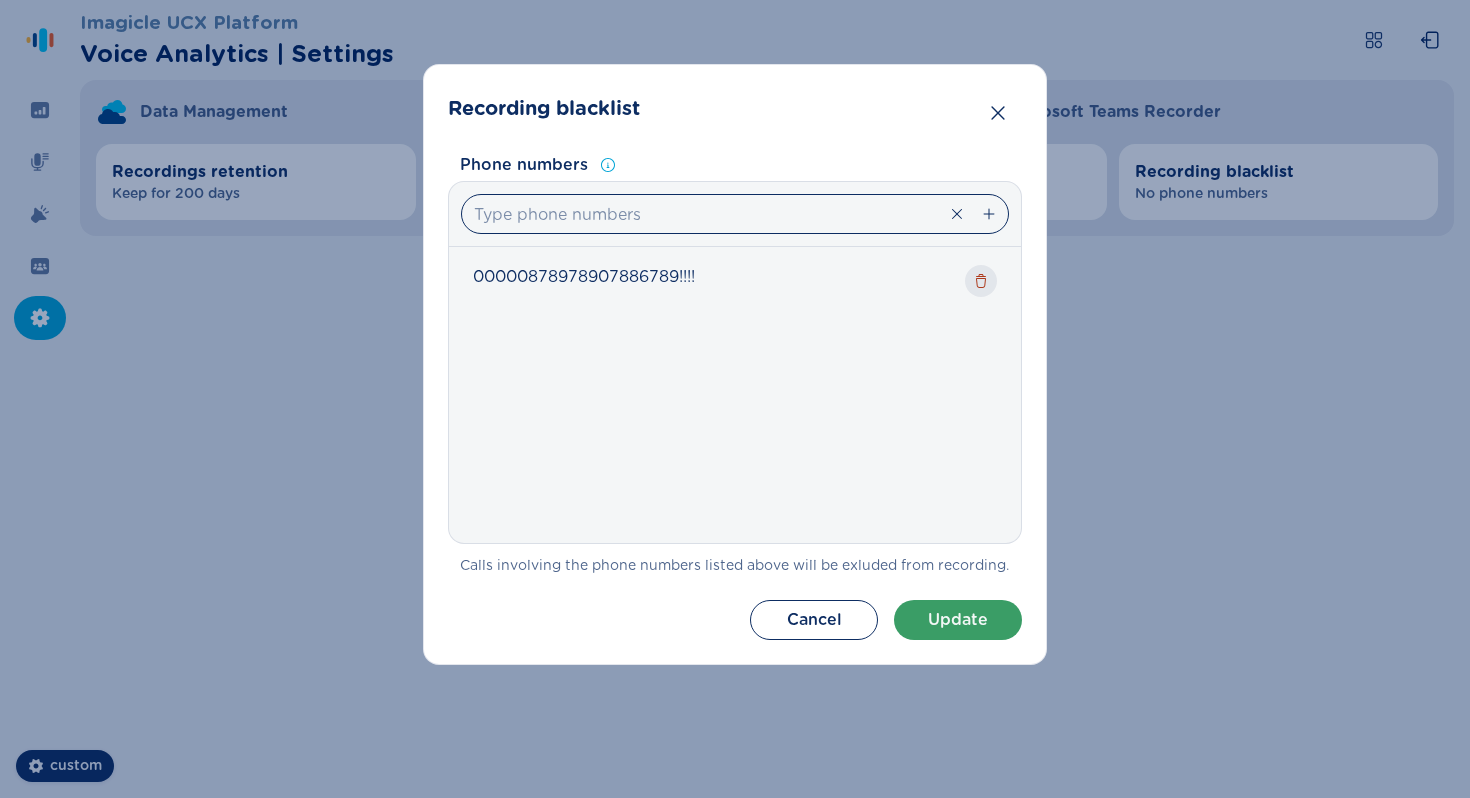 click 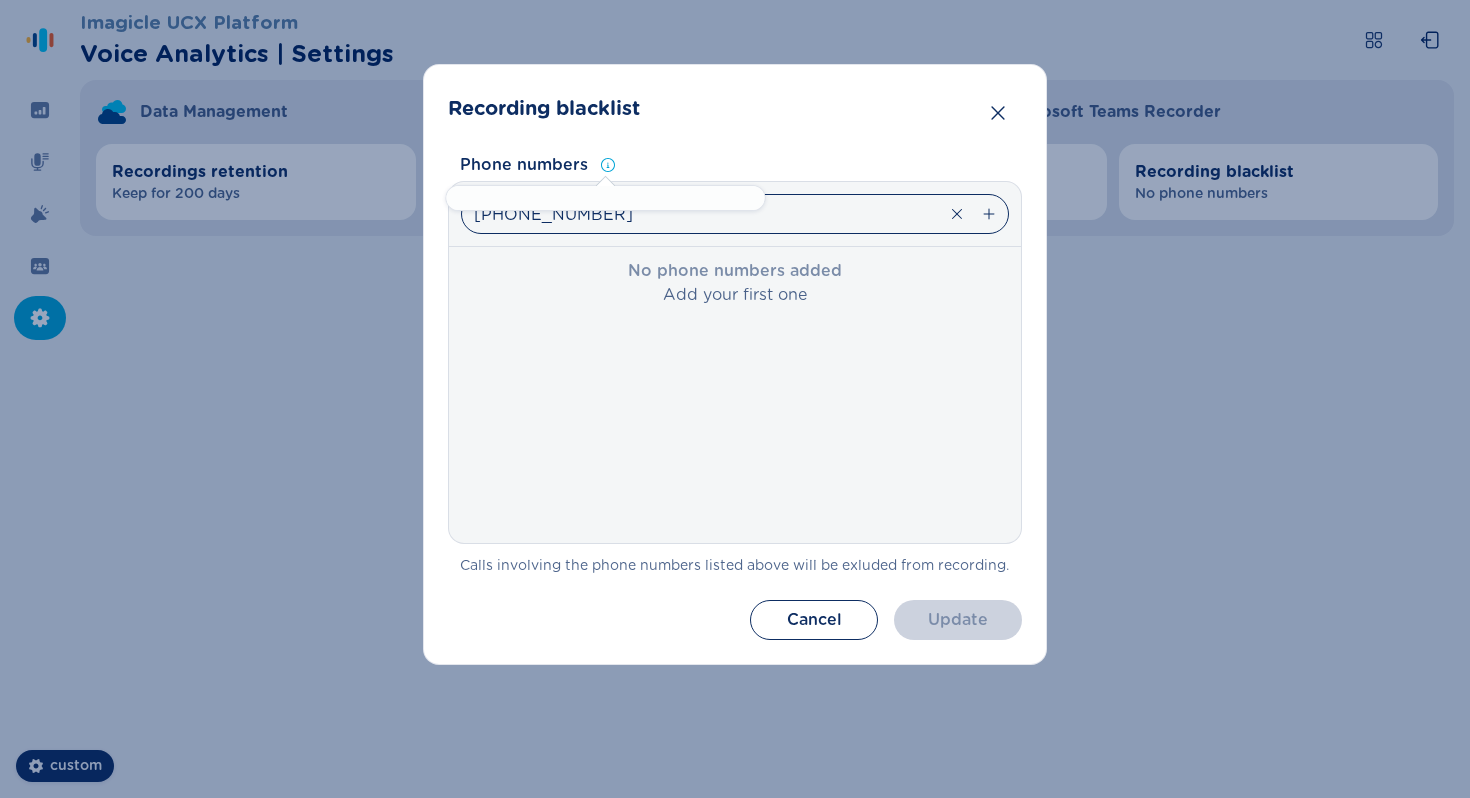 type on "[PHONE_NUMBER]" 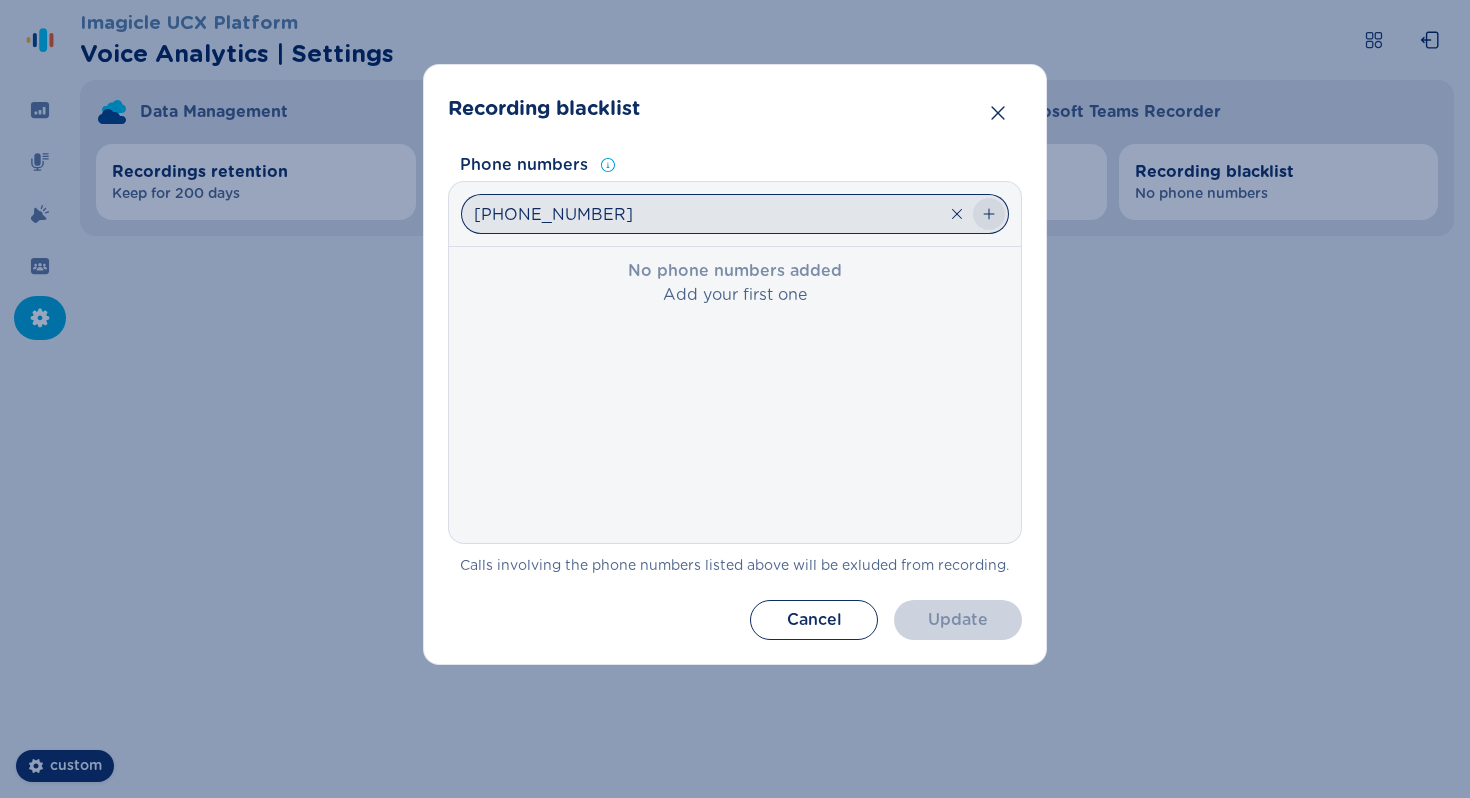 click 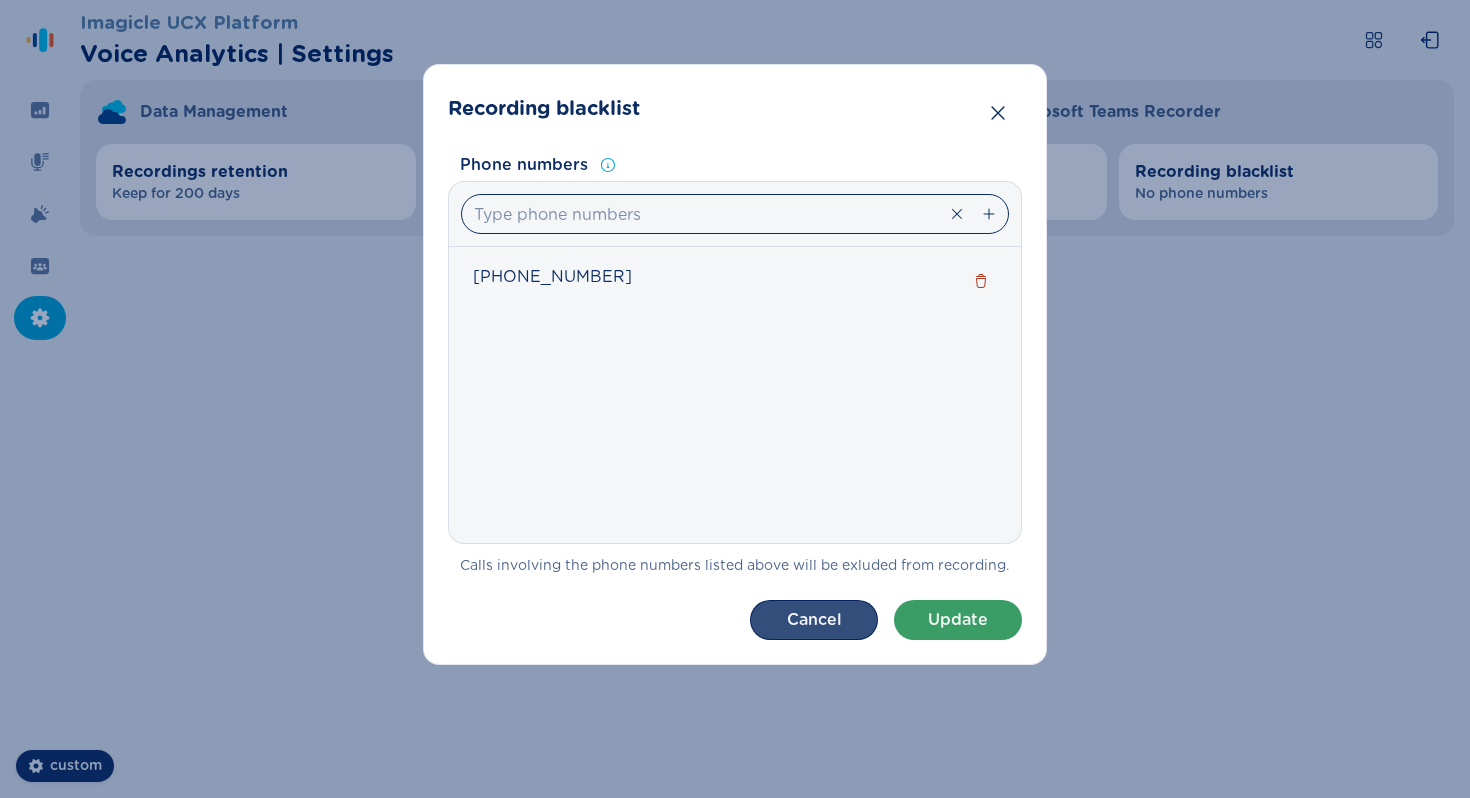 click on "Cancel" at bounding box center (814, 620) 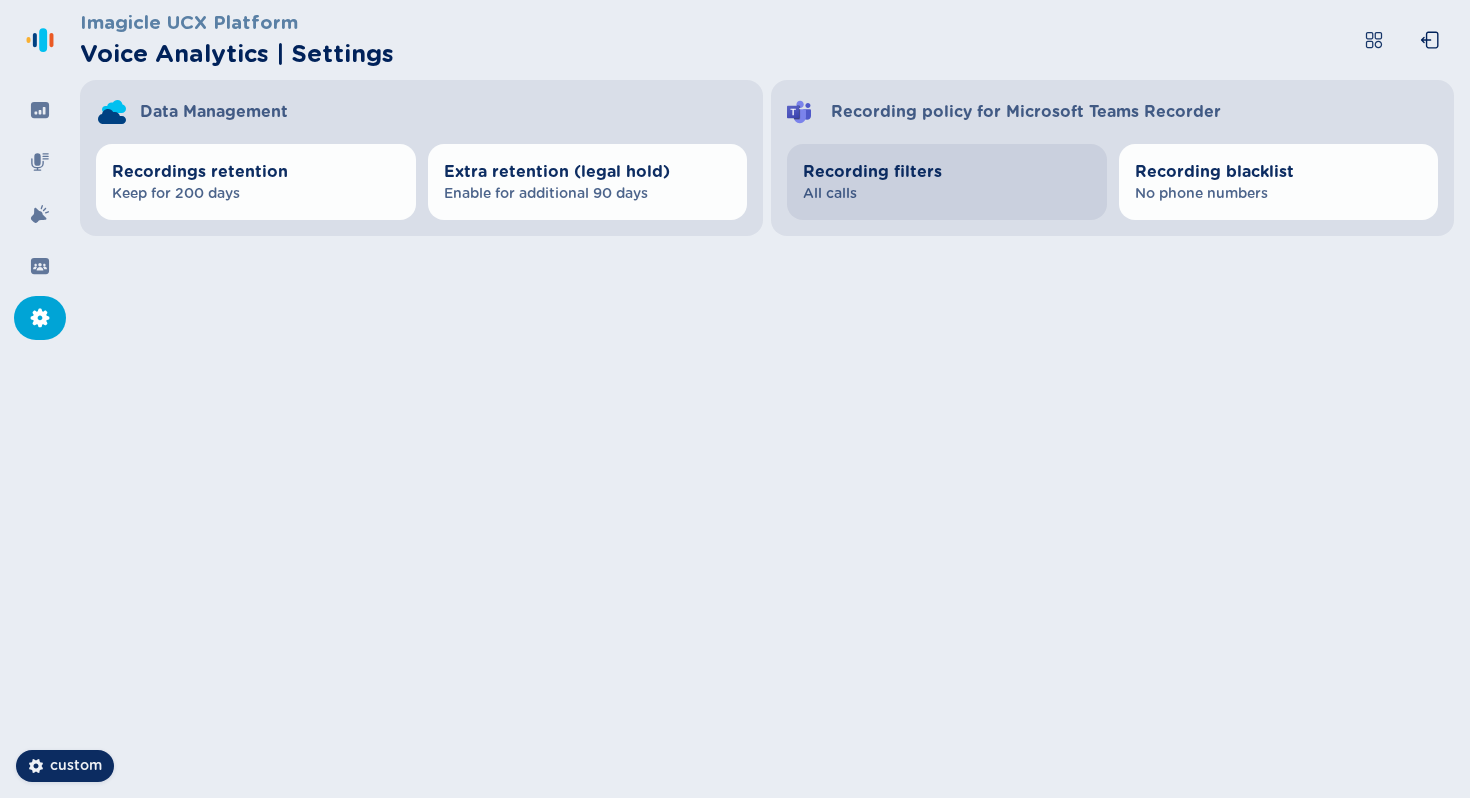 click on "Recording filters All calls" at bounding box center (947, 182) 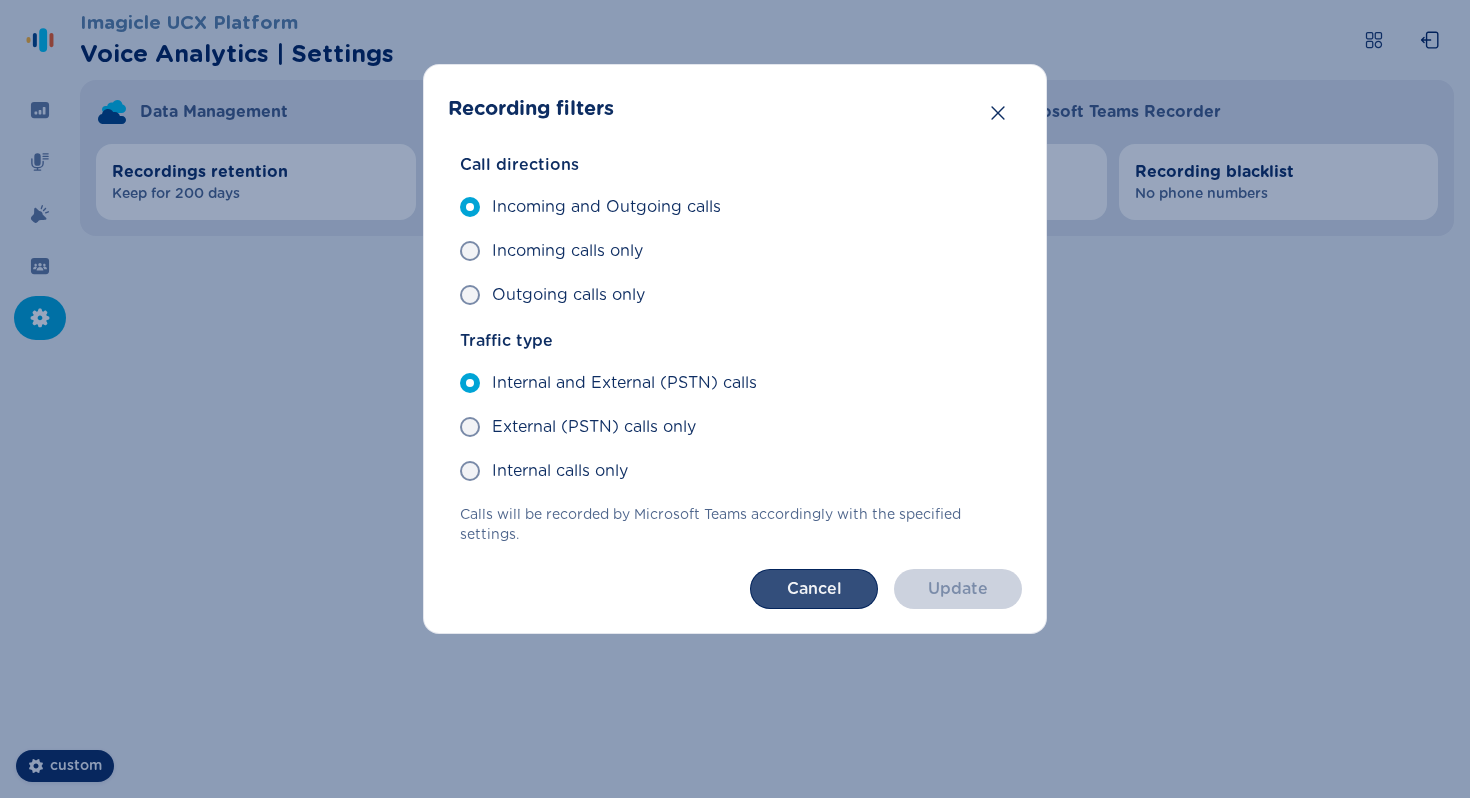 click on "Cancel" at bounding box center [814, 589] 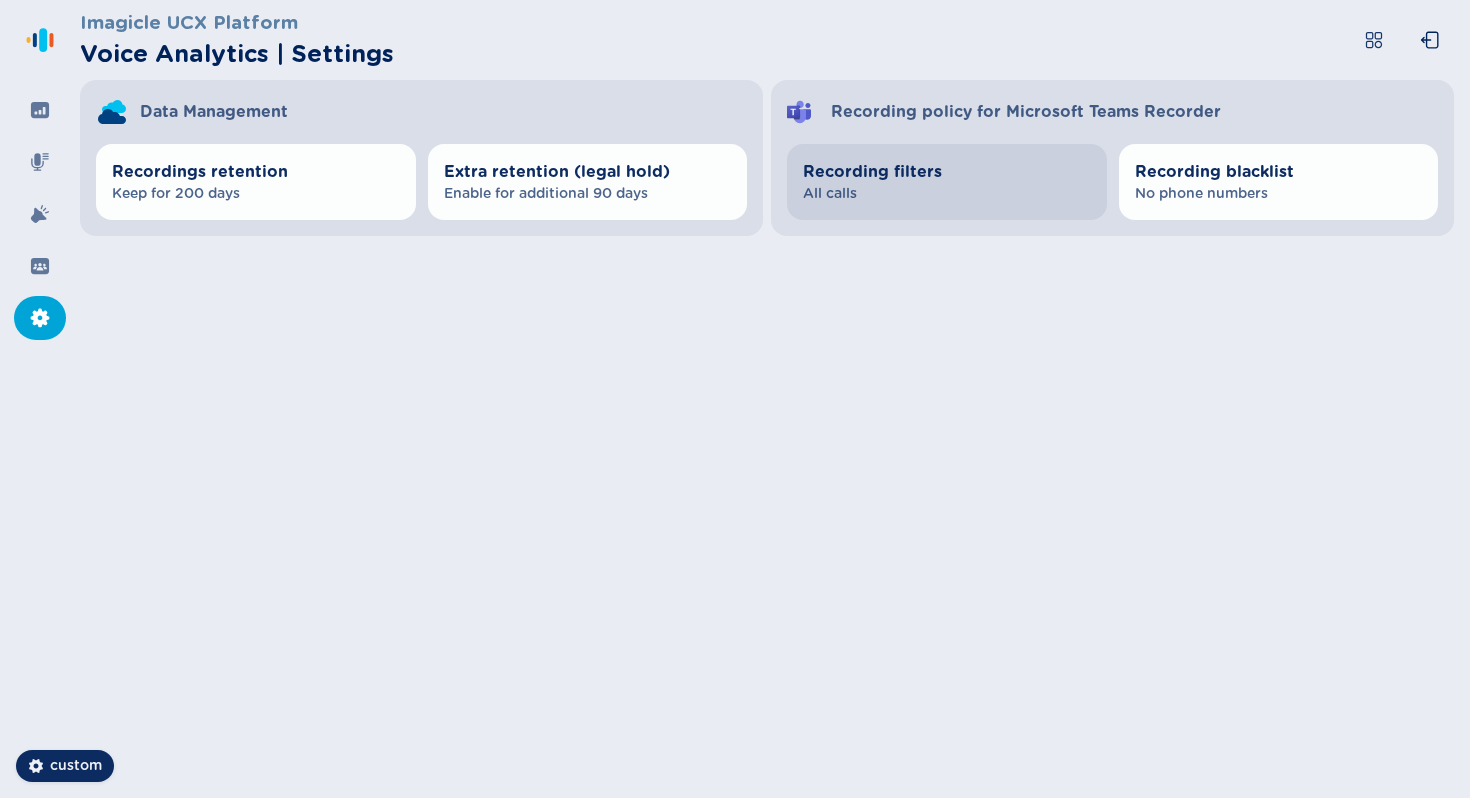 click on "All calls" at bounding box center (947, 194) 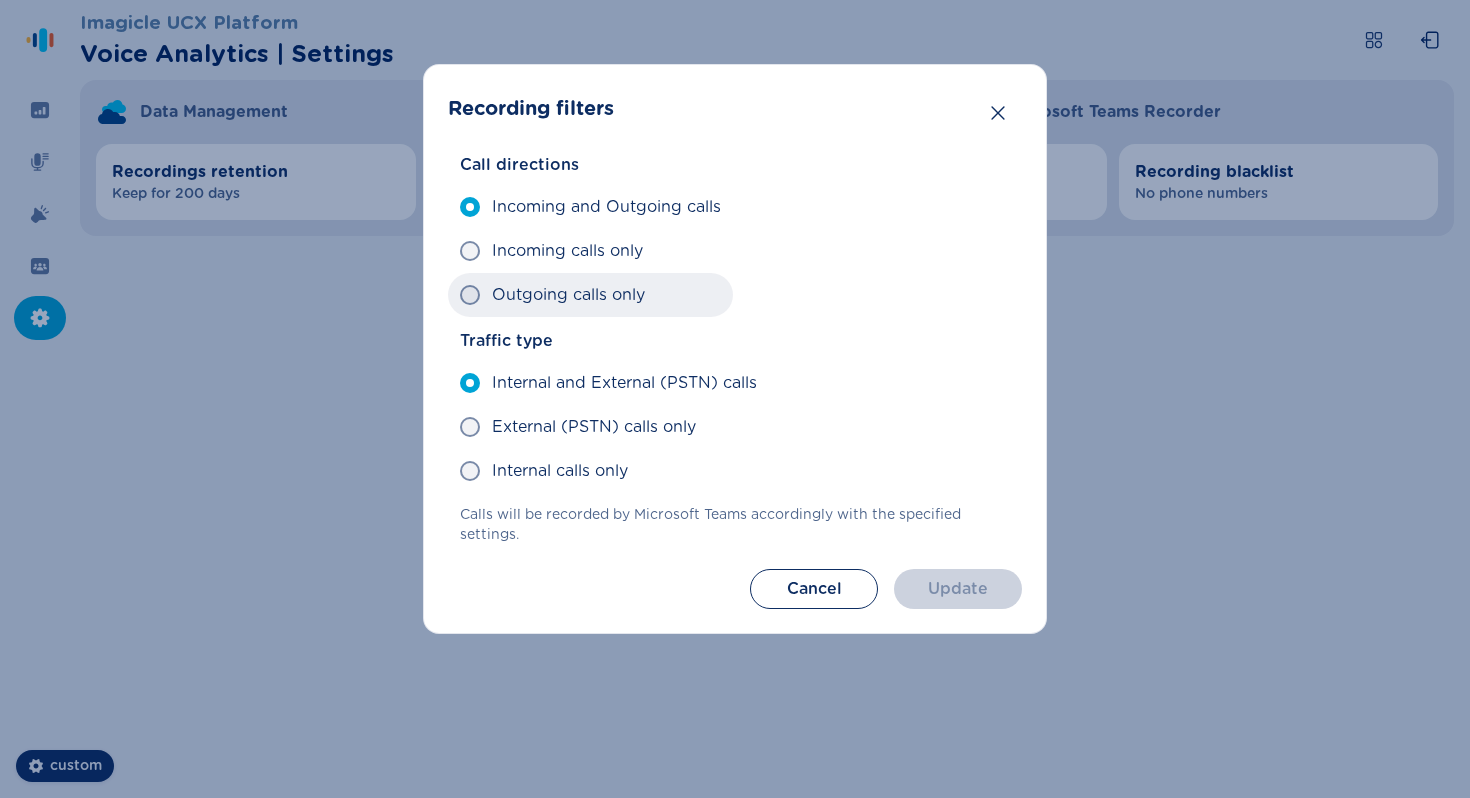 click on "Outgoing calls only" at bounding box center (568, 295) 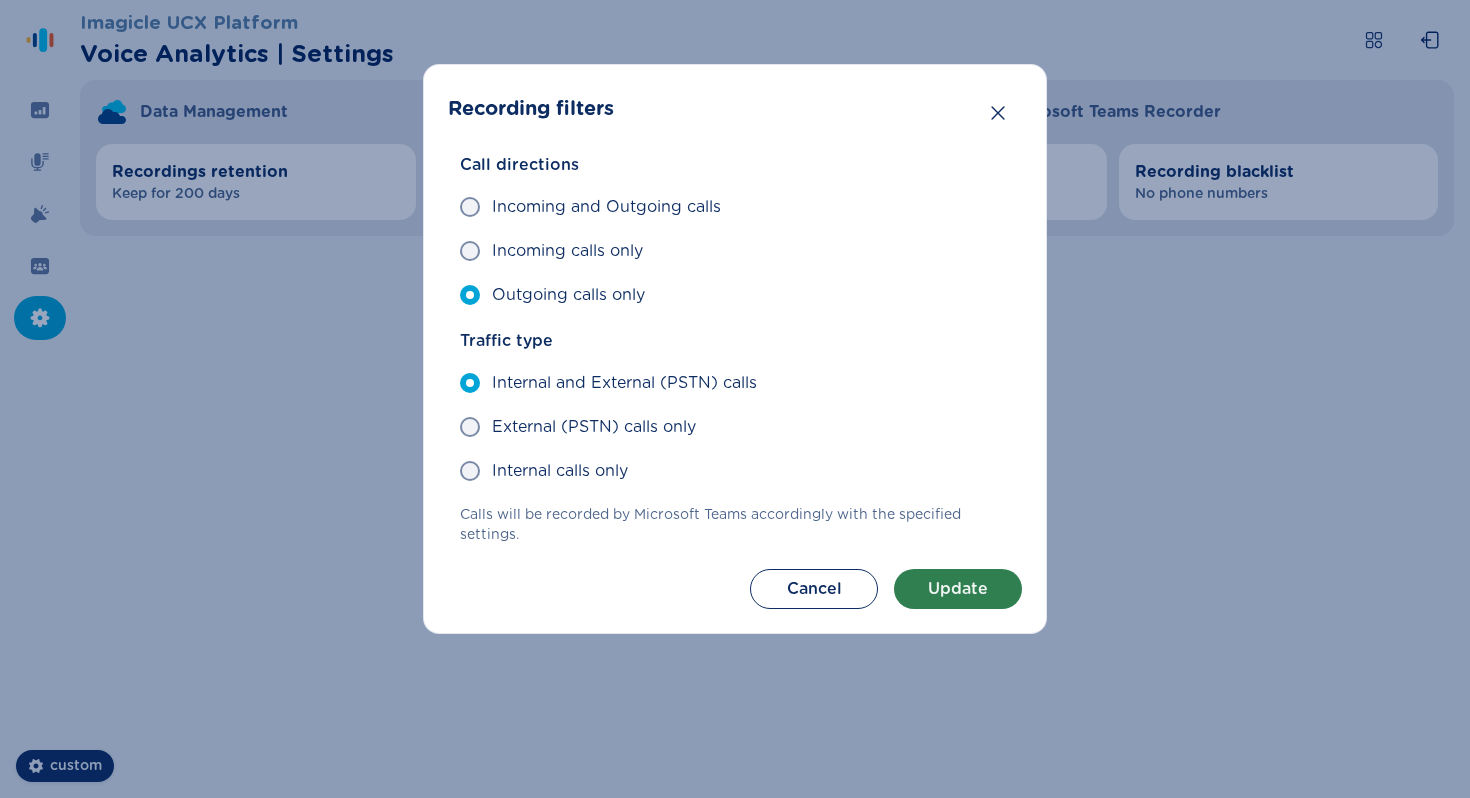click on "Update" at bounding box center [958, 589] 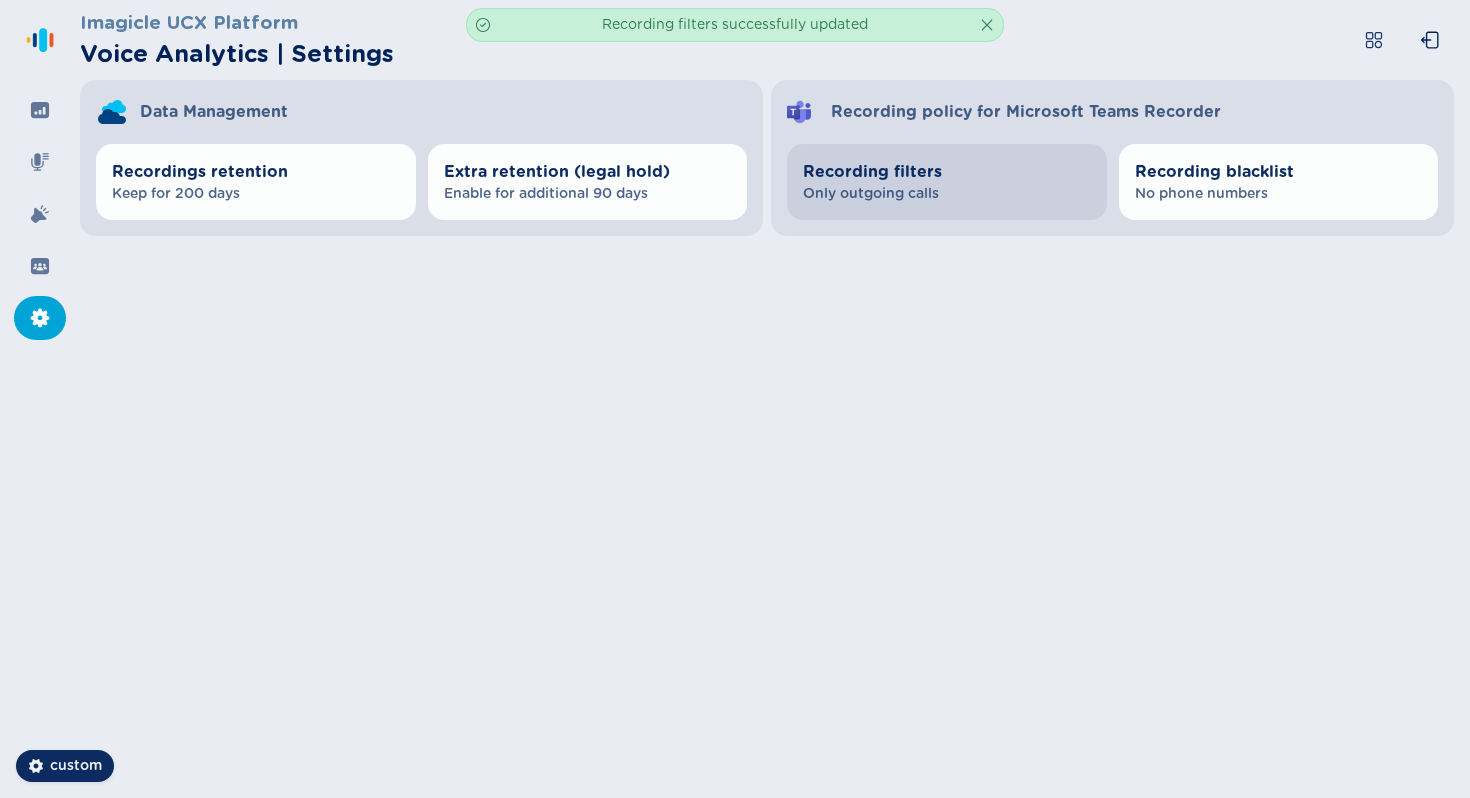 click on "Only outgoing calls" at bounding box center [947, 194] 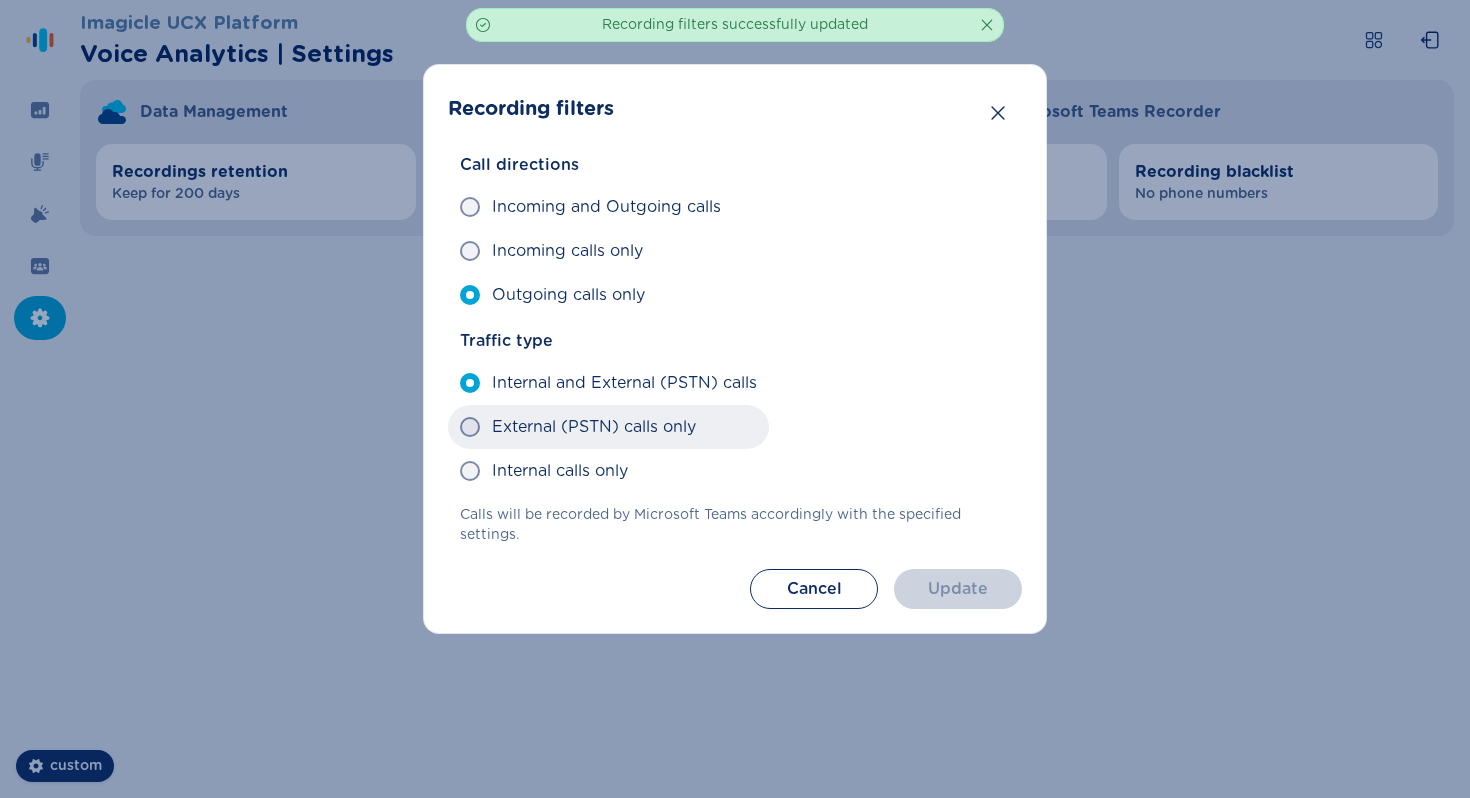 click on "External (PSTN) calls only" at bounding box center (594, 427) 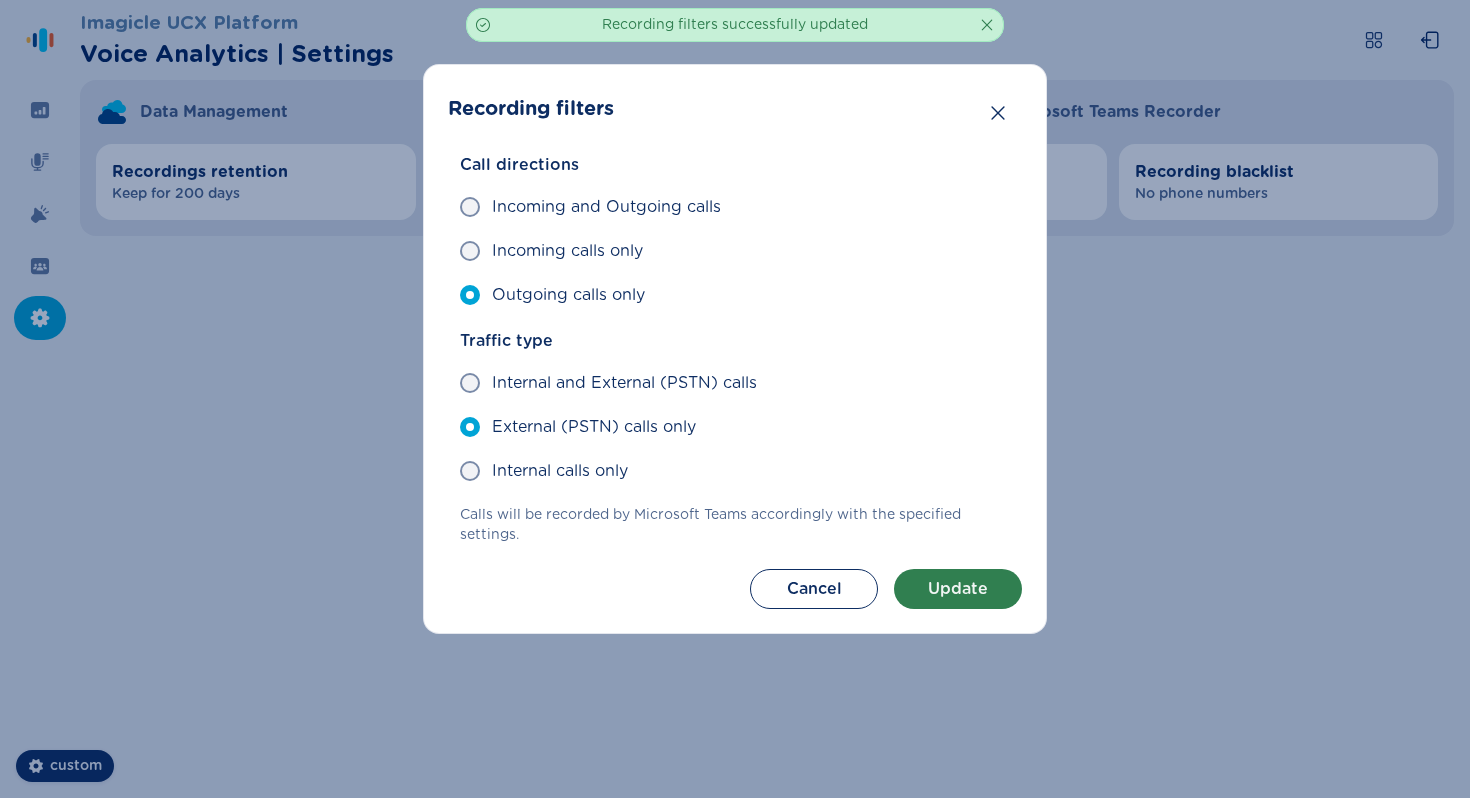 click on "Update" at bounding box center [958, 589] 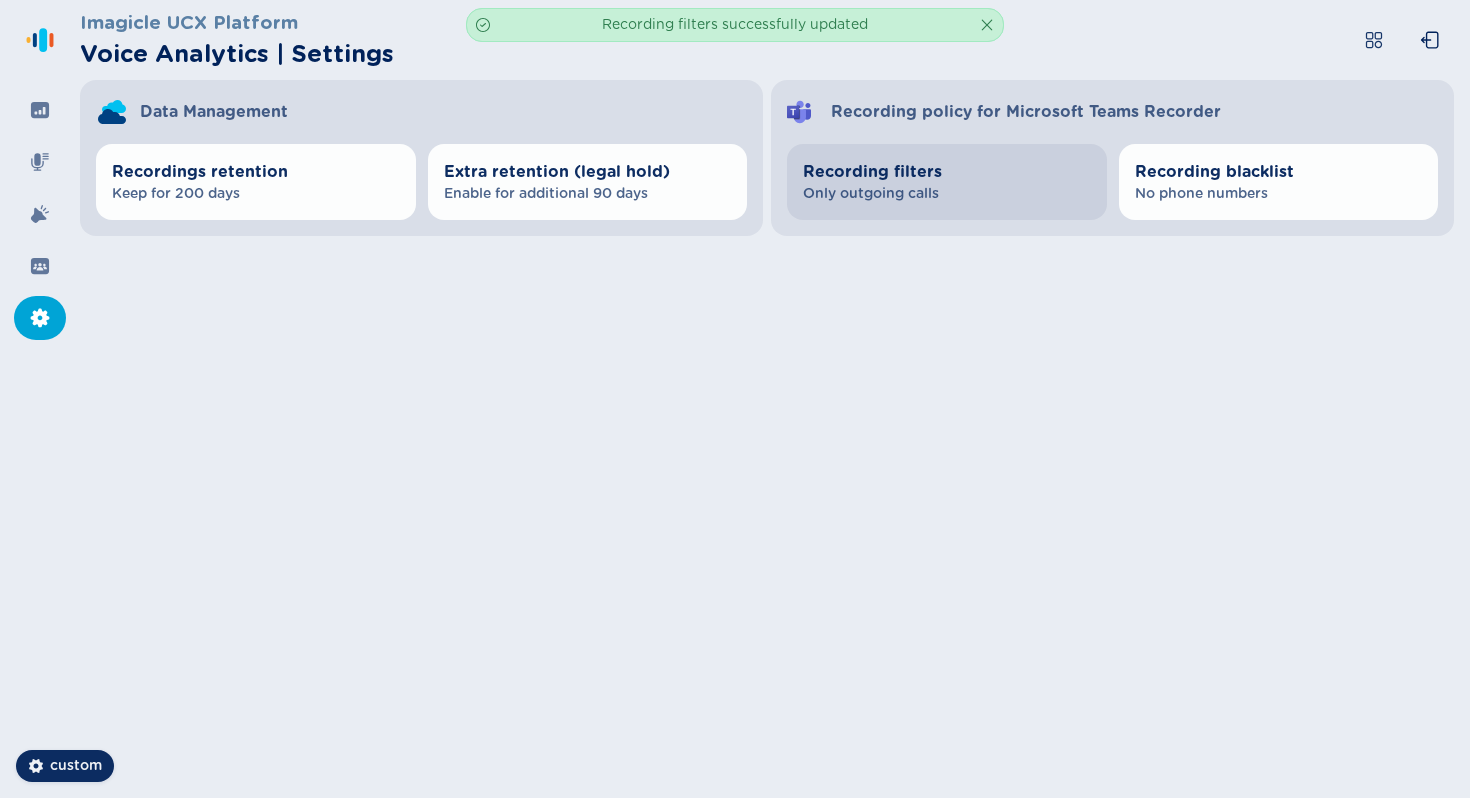 click on "Only outgoing calls" at bounding box center [947, 194] 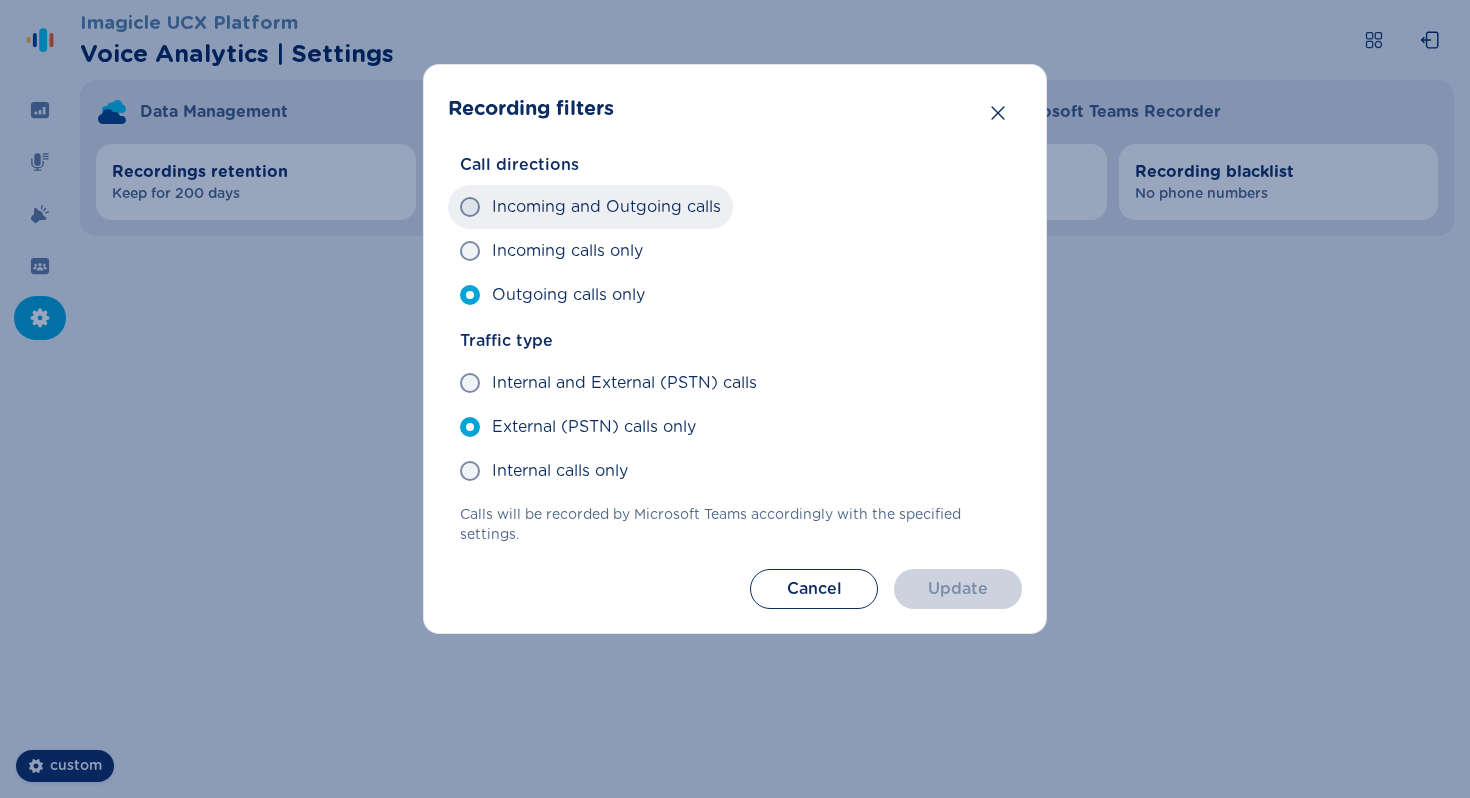 click on "Incoming and Outgoing calls" at bounding box center (606, 207) 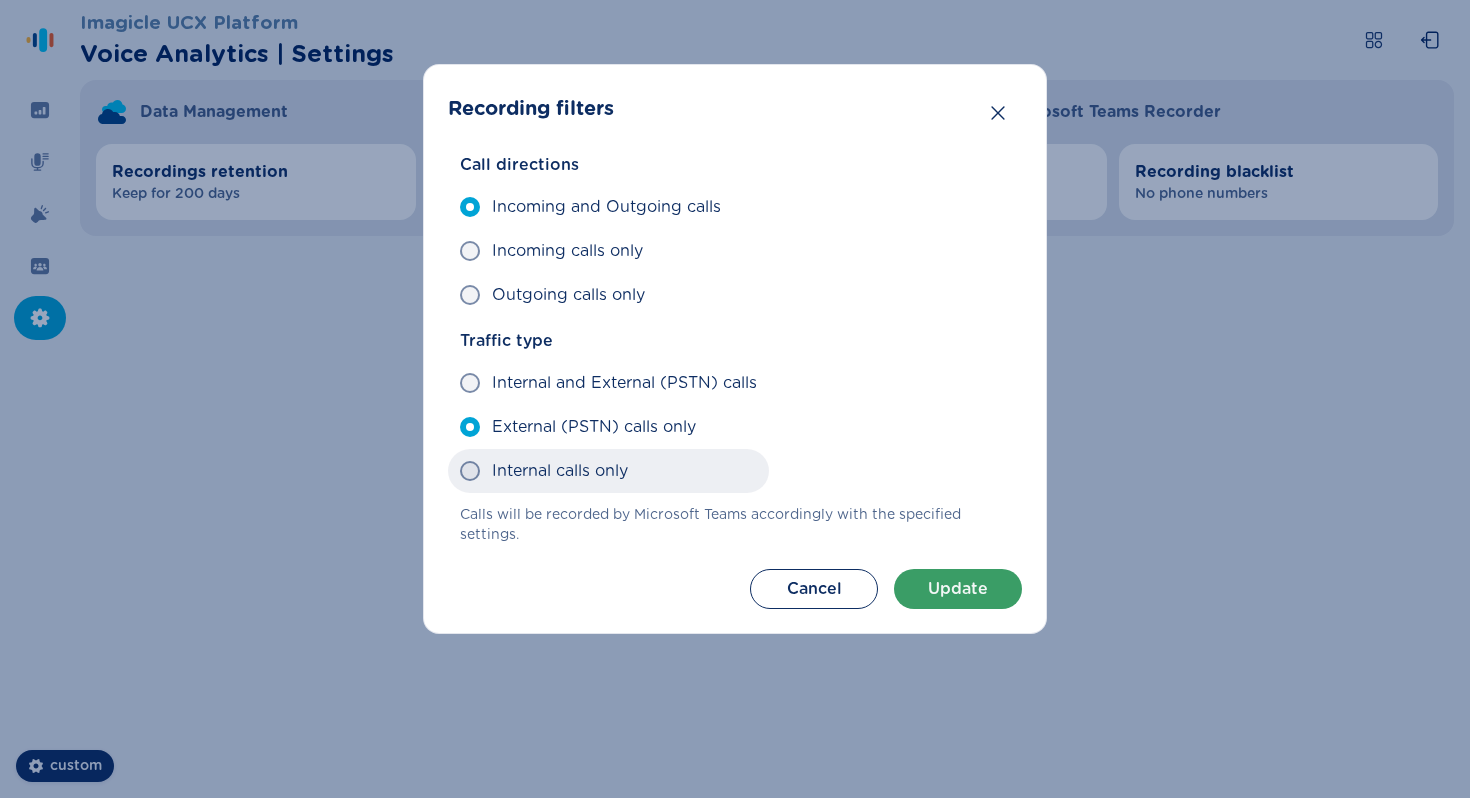 click on "Internal calls only" at bounding box center [560, 471] 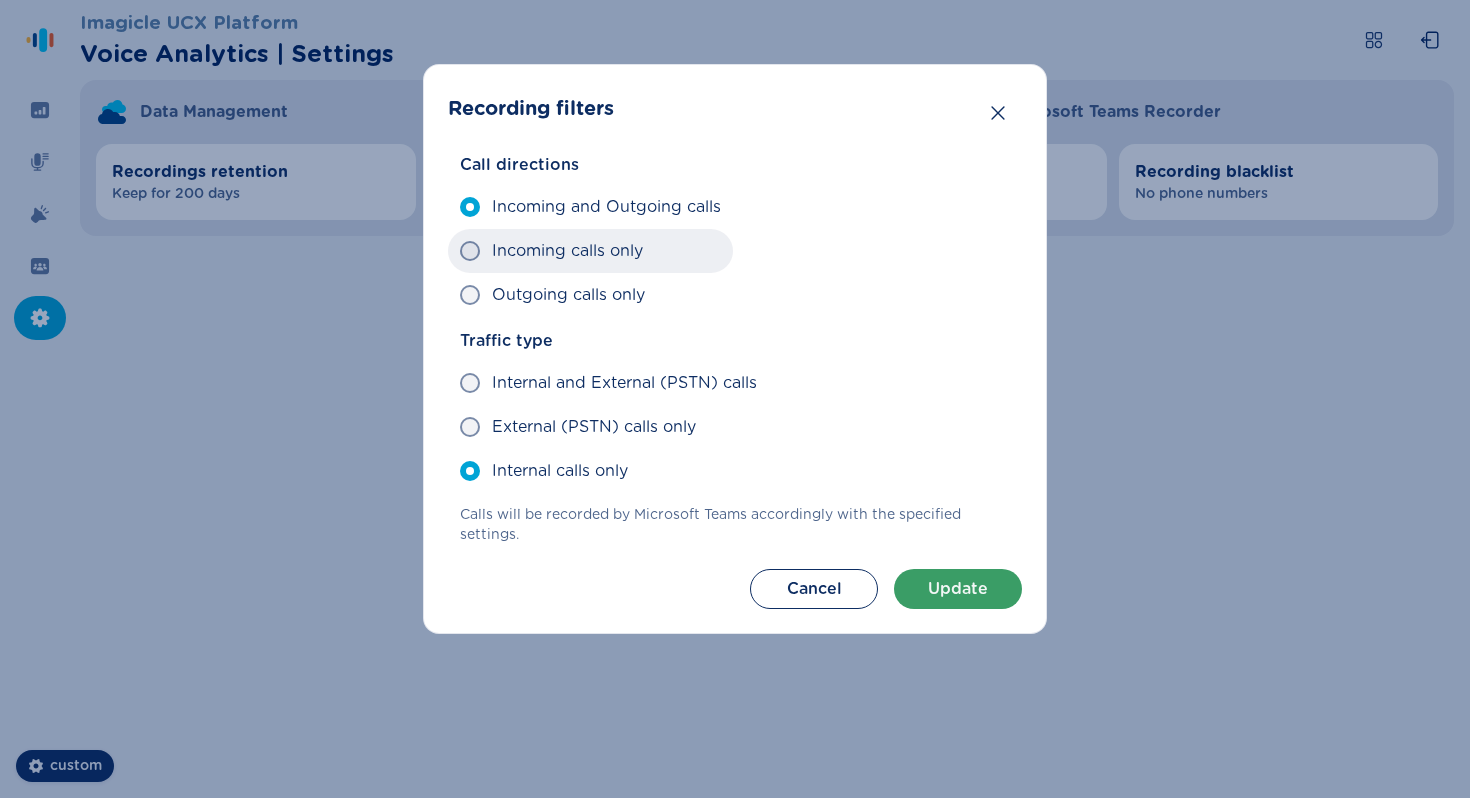 click on "Incoming calls only" at bounding box center [567, 251] 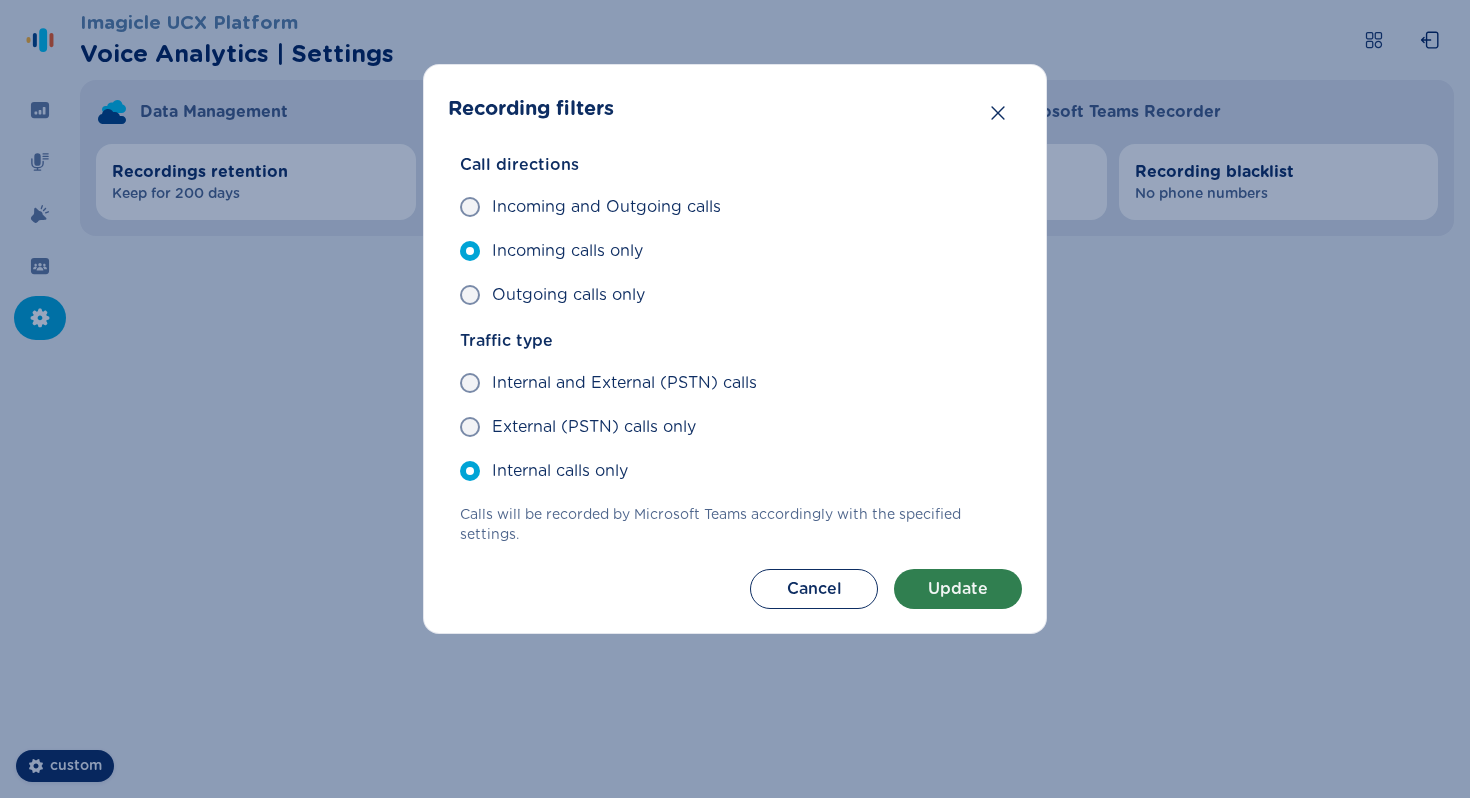 click on "Update" at bounding box center [958, 589] 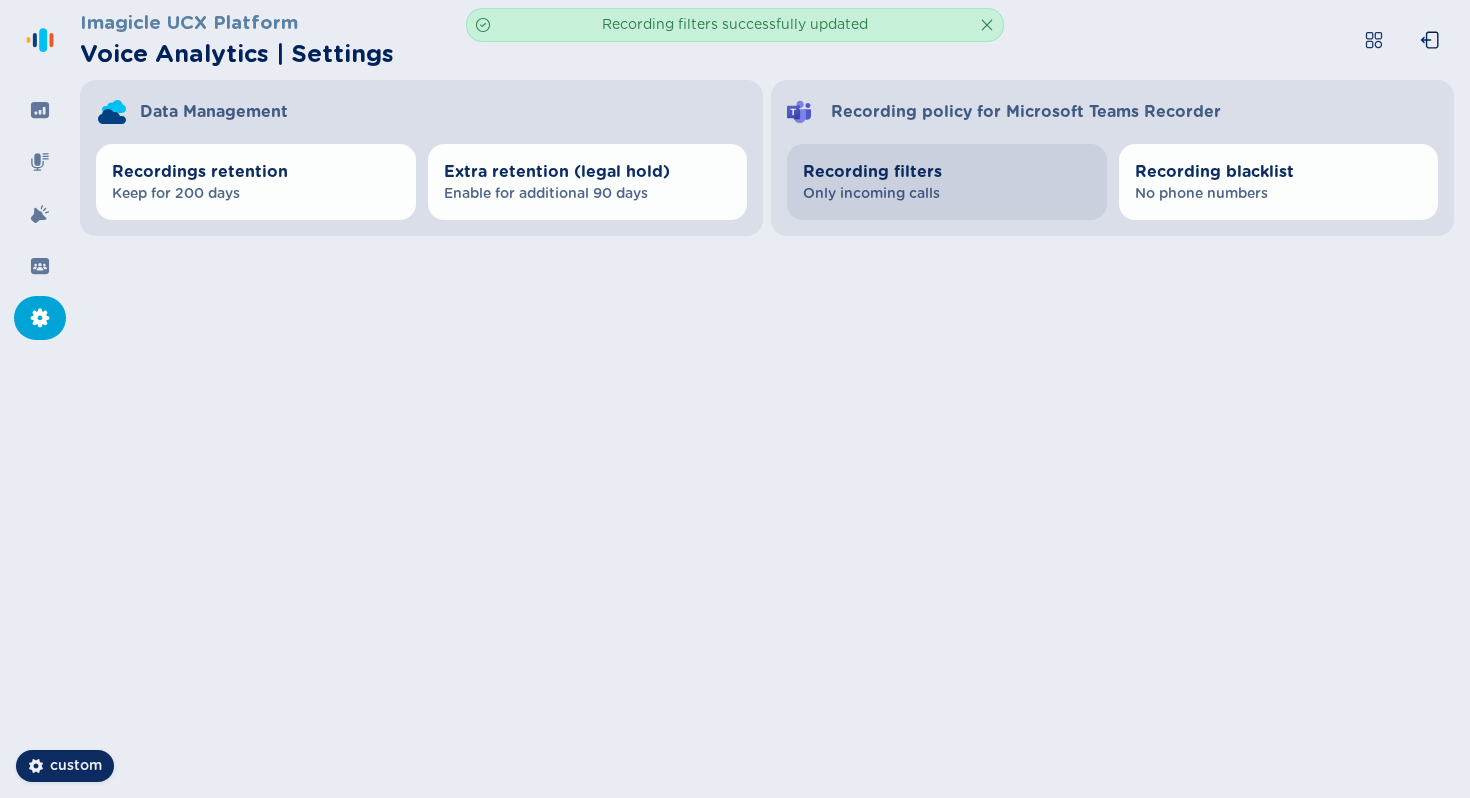 click on "Only incoming calls" at bounding box center [947, 194] 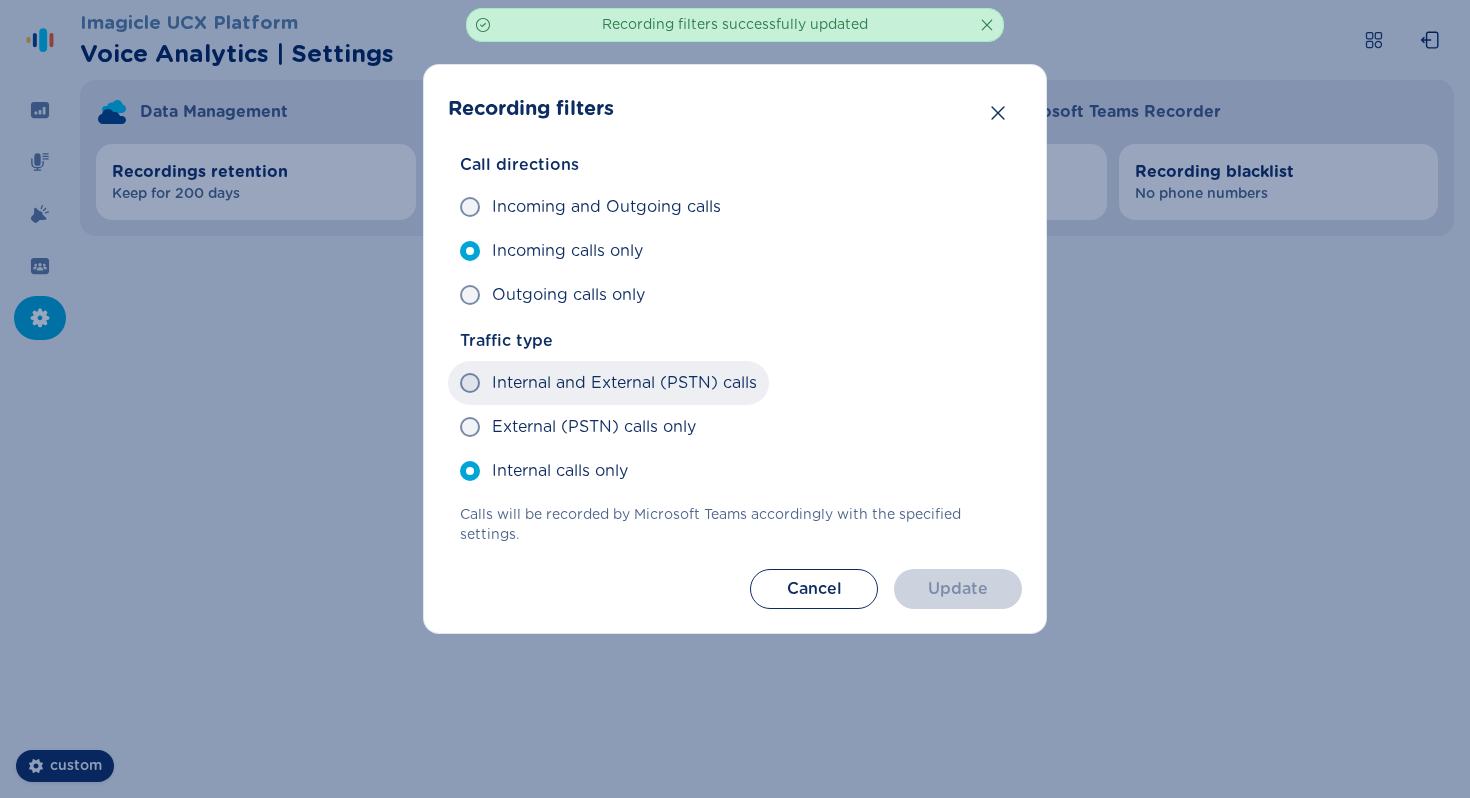 click on "Internal and External (PSTN) calls" at bounding box center (624, 383) 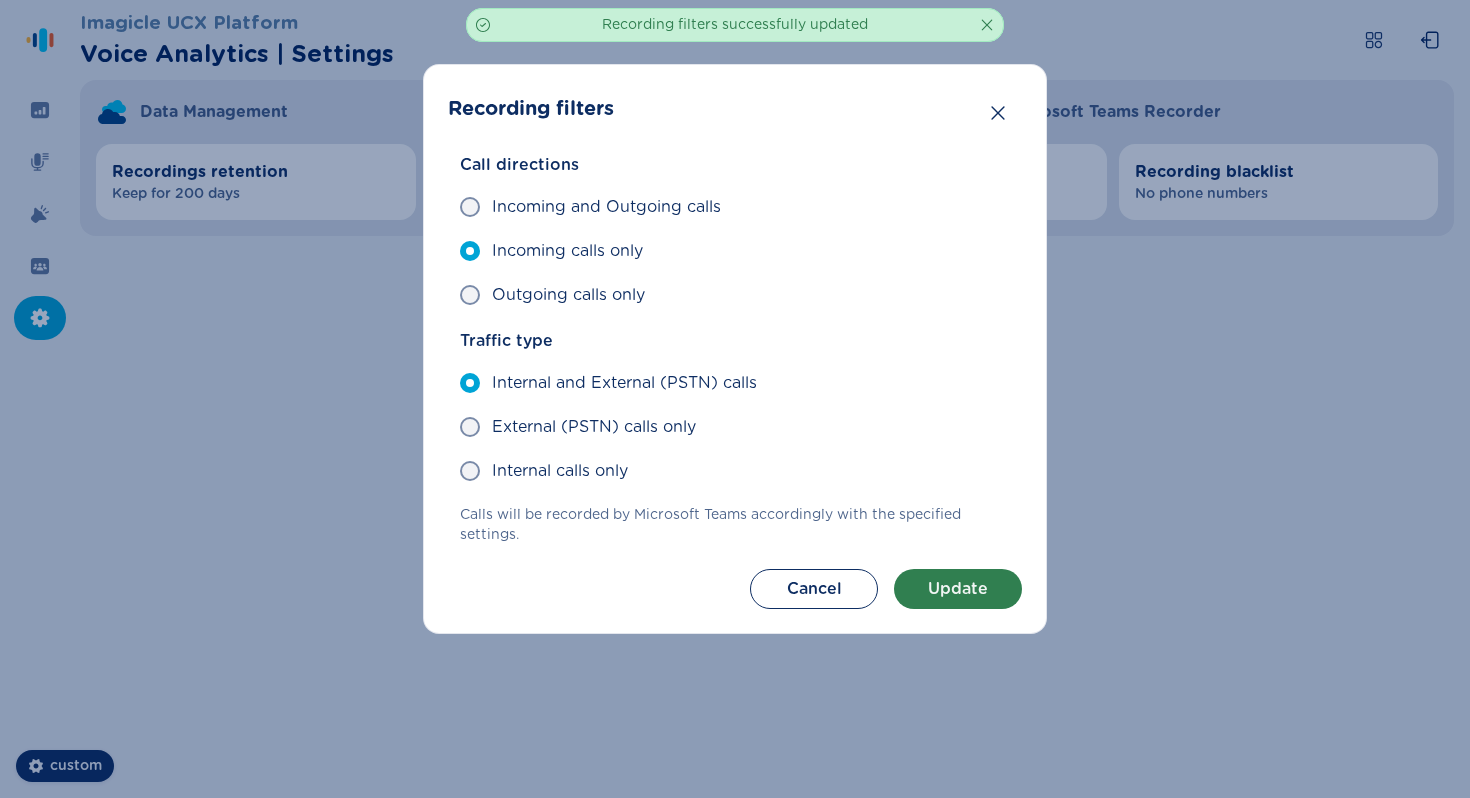 click on "Update" at bounding box center [958, 589] 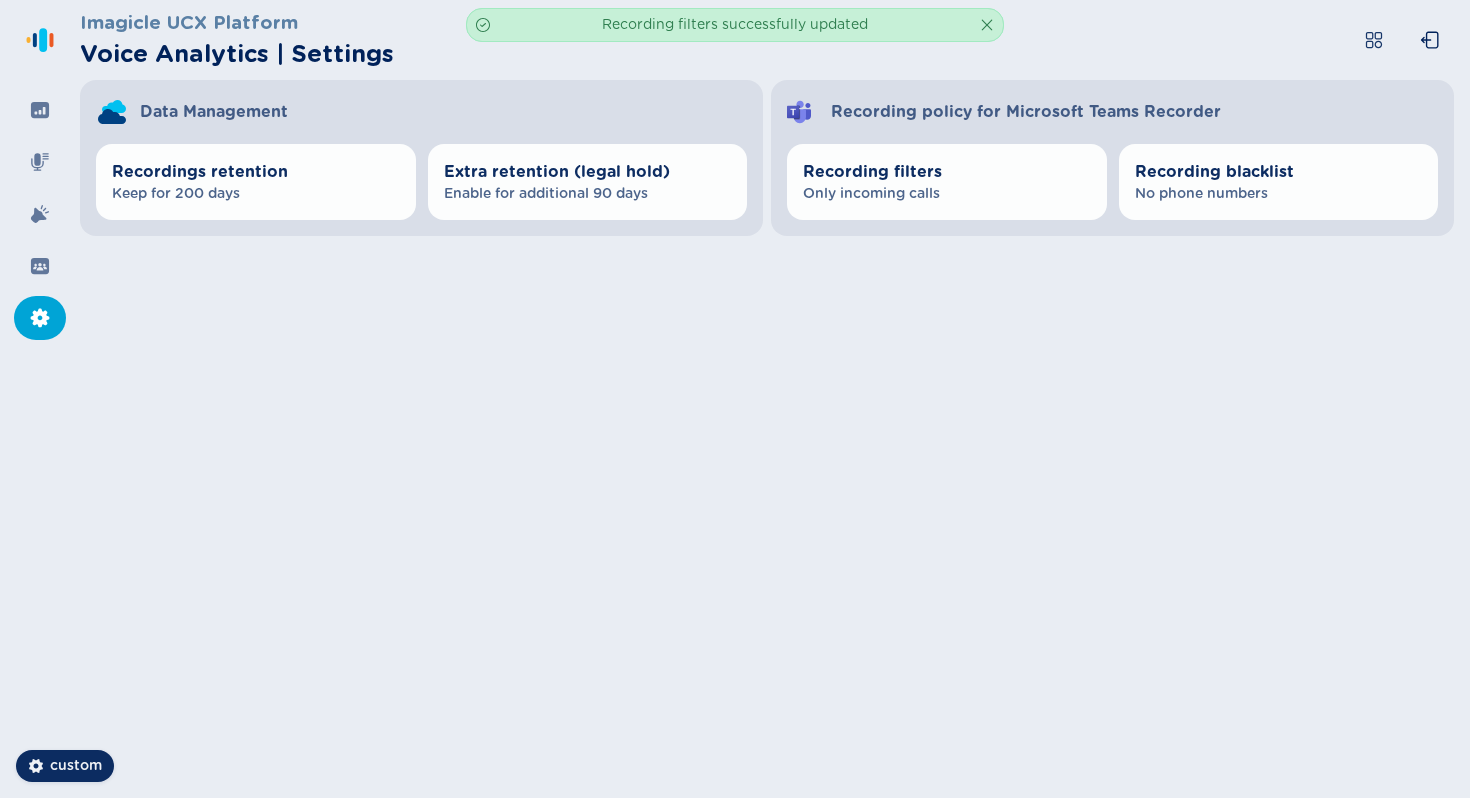drag, startPoint x: 981, startPoint y: 22, endPoint x: 995, endPoint y: 24, distance: 14.142136 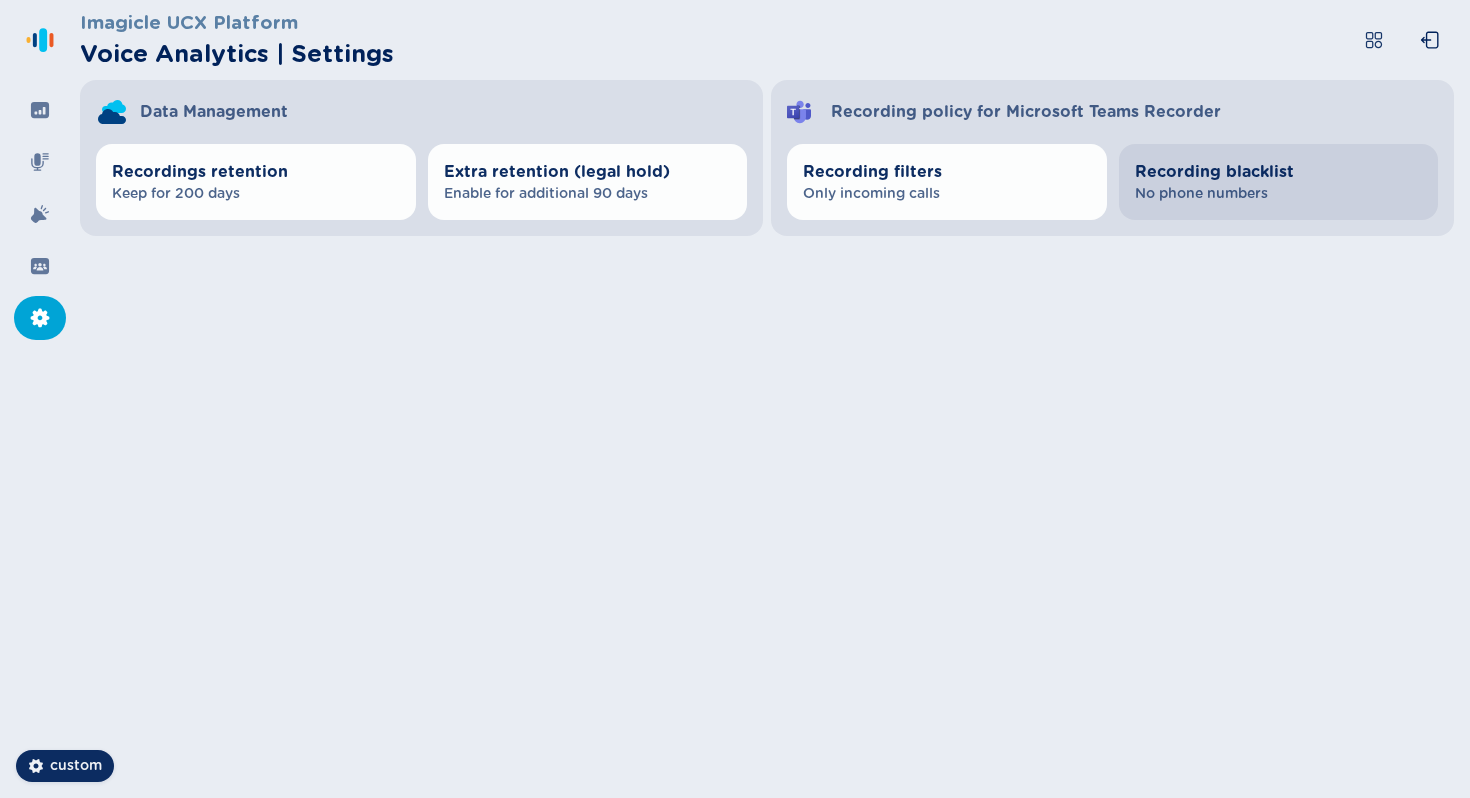 click on "Recording blacklist" at bounding box center (1279, 172) 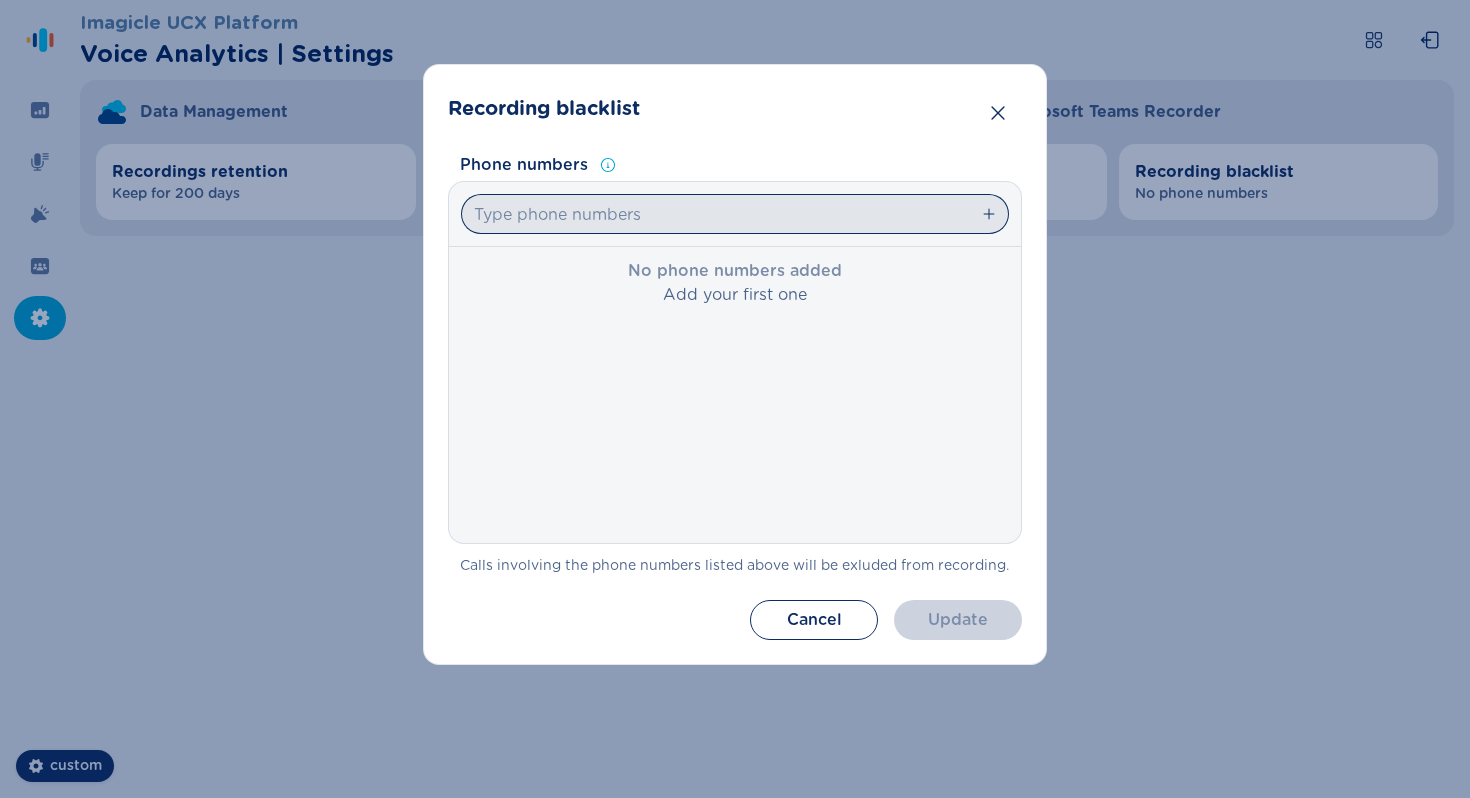 click at bounding box center (735, 214) 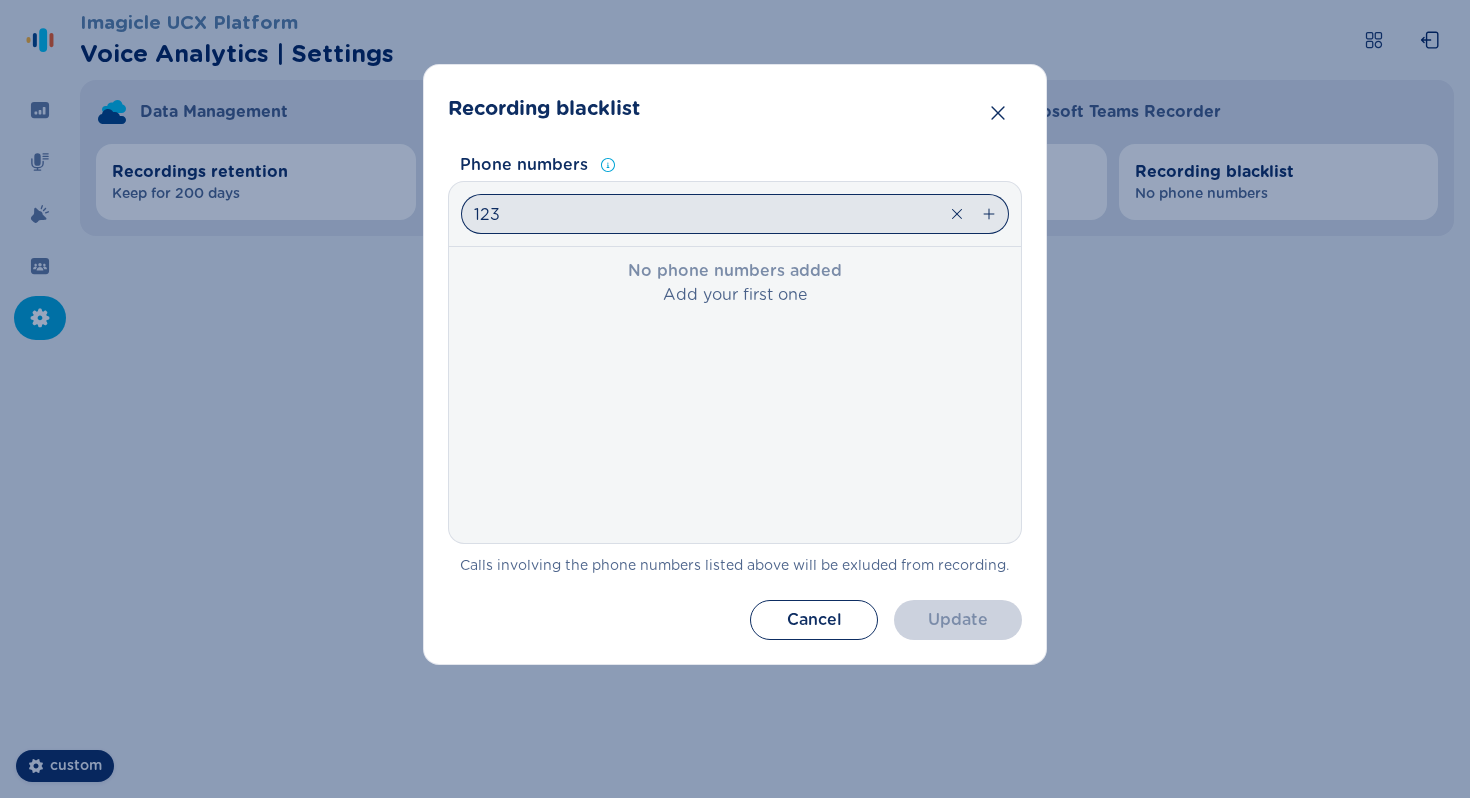 type on "123" 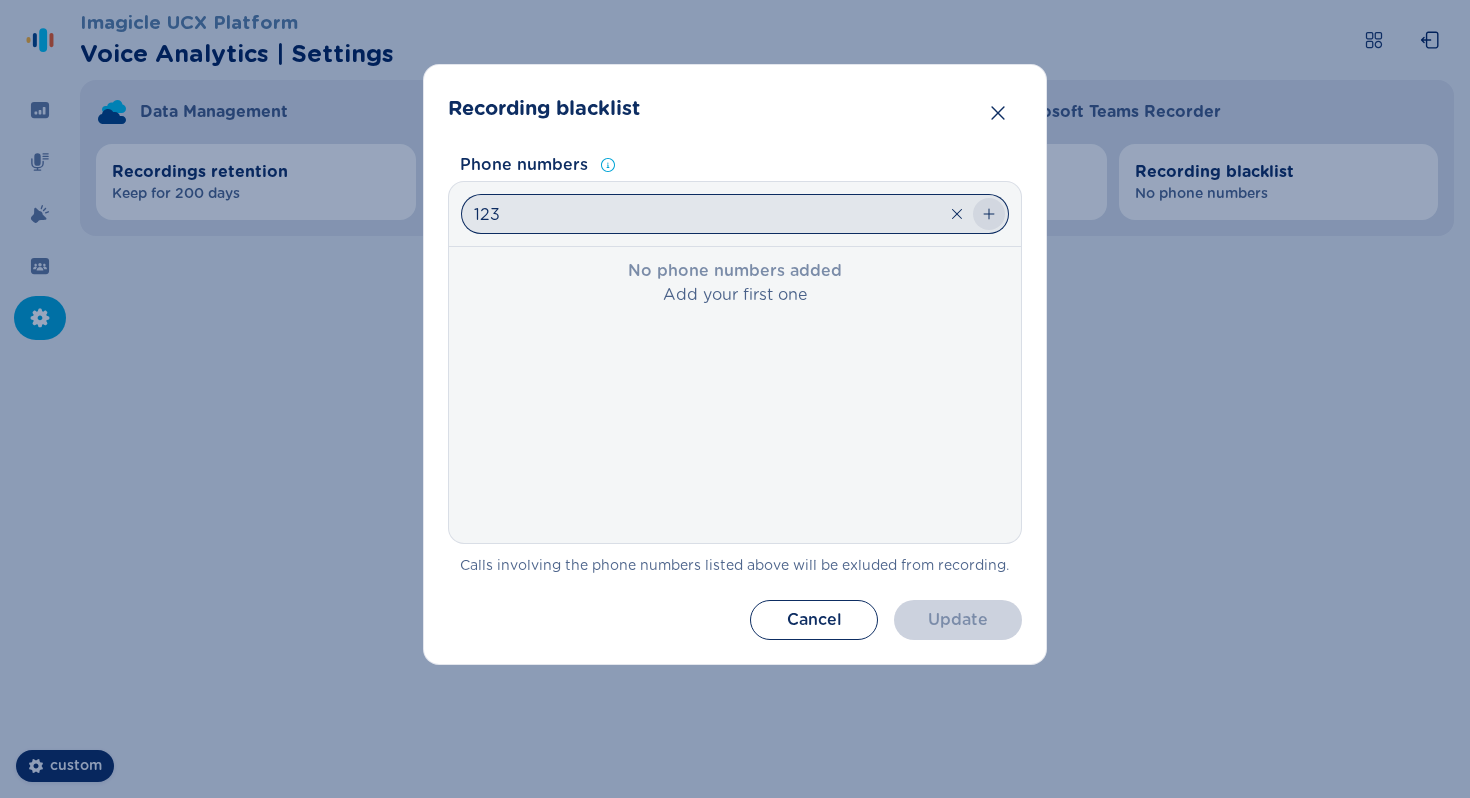 click at bounding box center [989, 214] 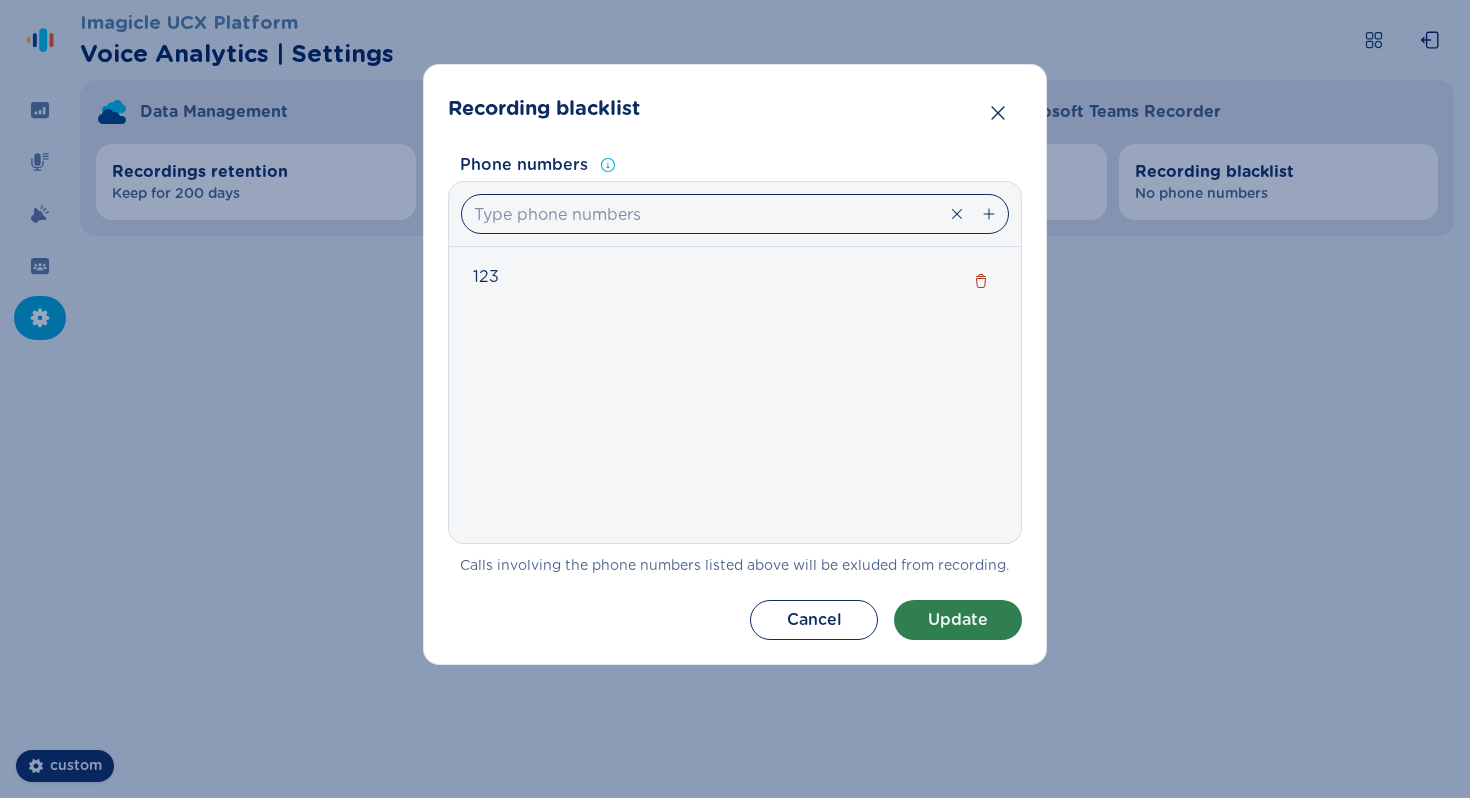 click on "Update" at bounding box center (958, 620) 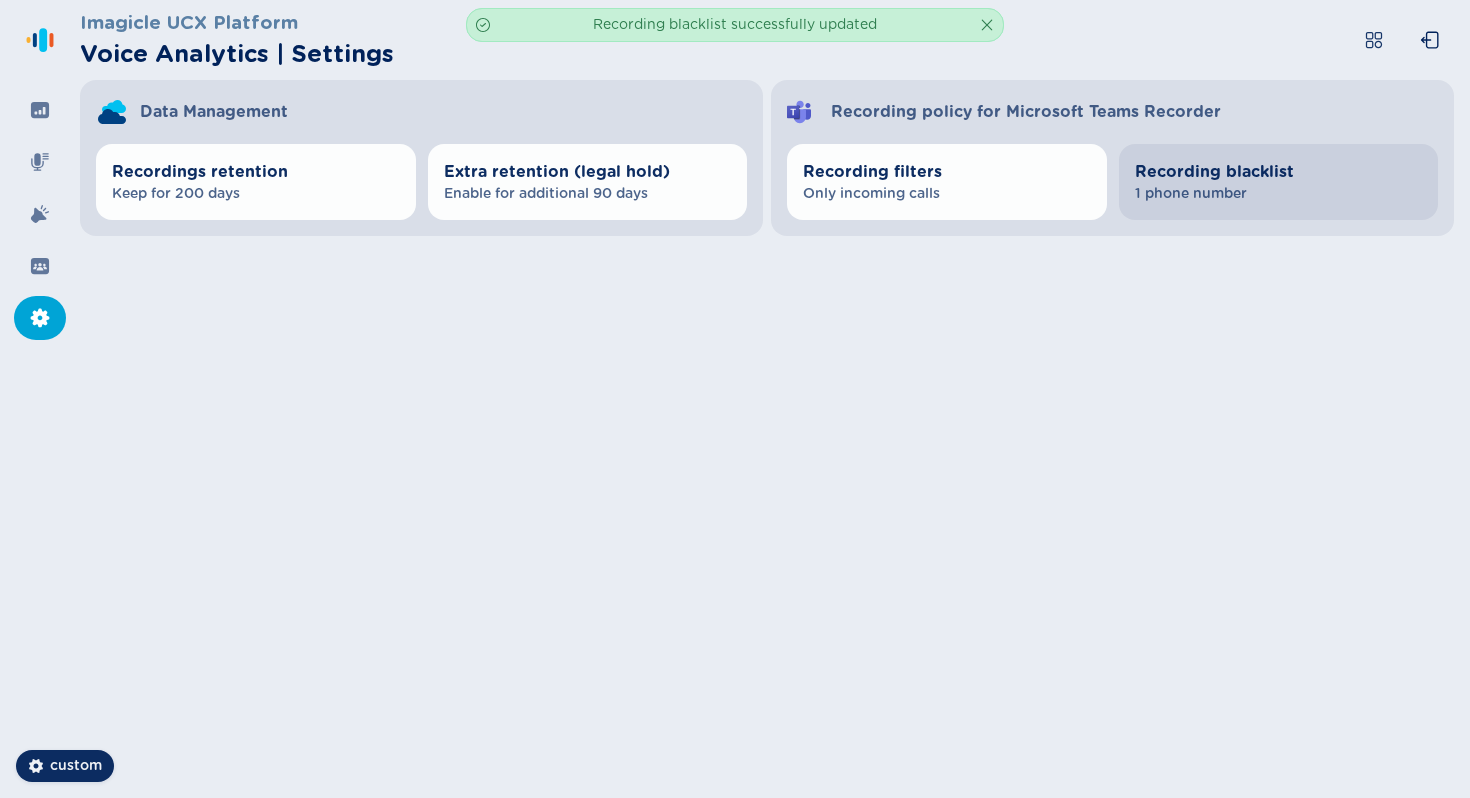 click on "Recording blacklist" at bounding box center (1279, 172) 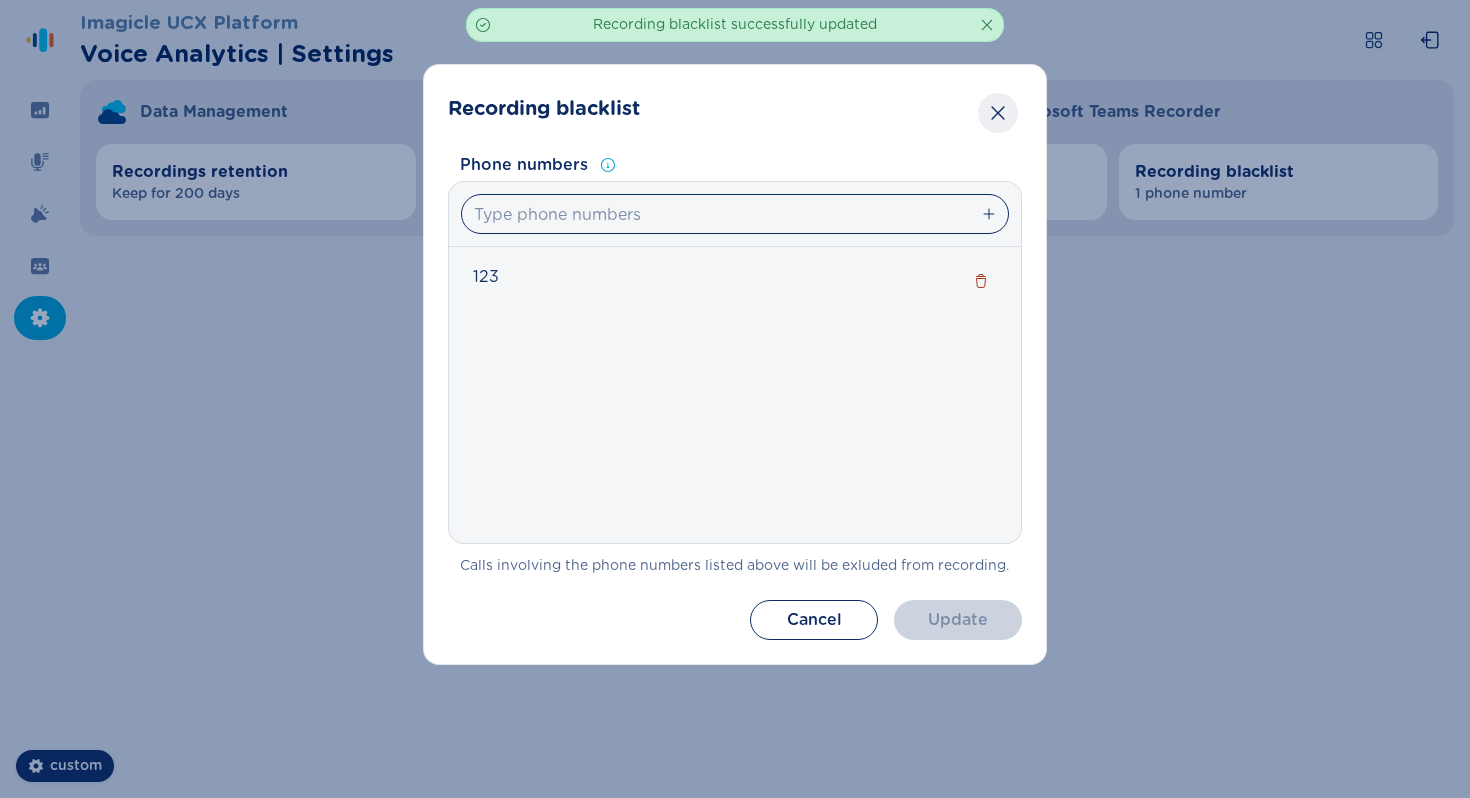 drag, startPoint x: 1001, startPoint y: 102, endPoint x: 990, endPoint y: 126, distance: 26.400757 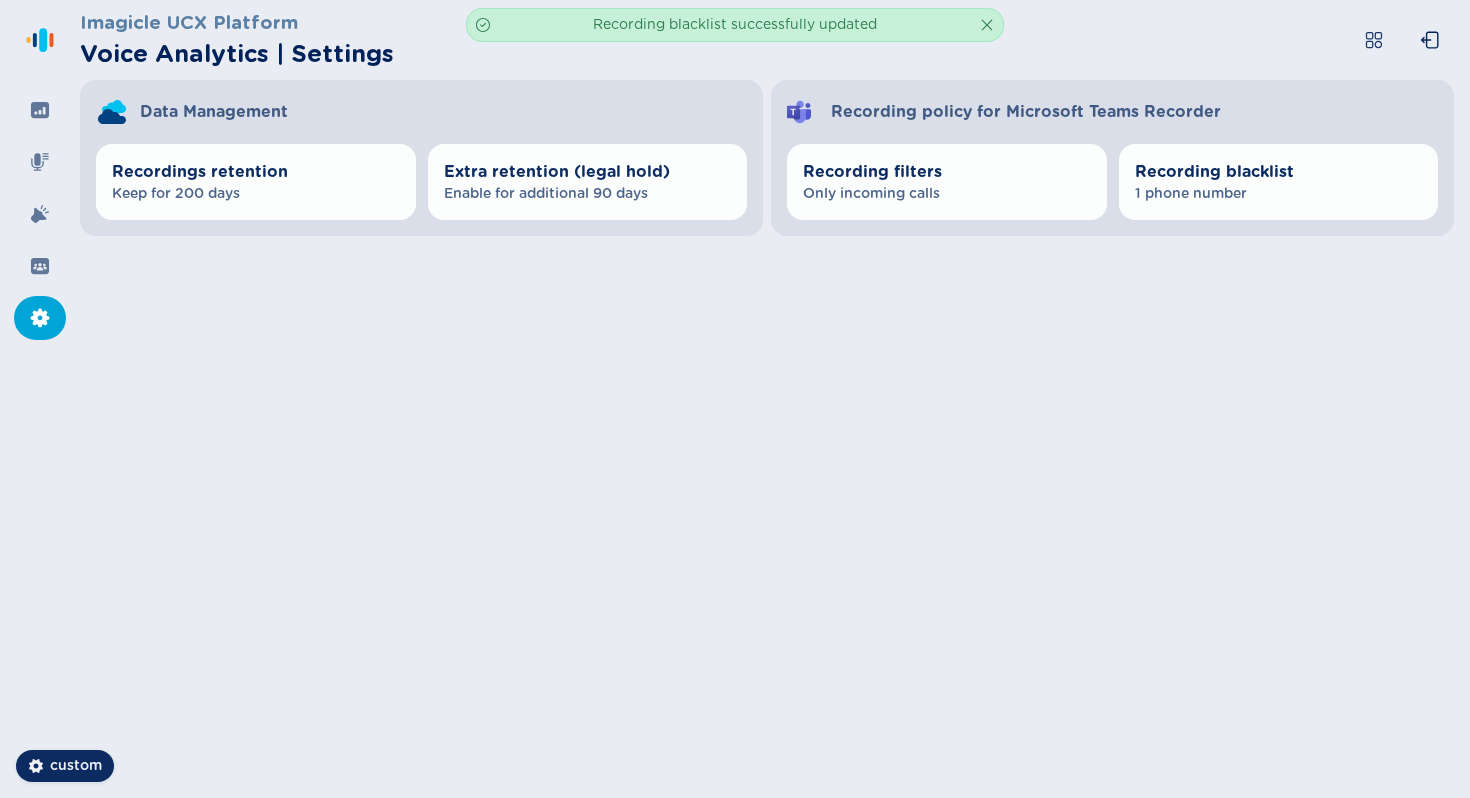 click on "Imagicle UCX Platform Voice Analytics  |  Settings Data Management Recordings retention Keep for 200 days Extra retention (legal hold) Enable for additional 90 days Recording policy for Microsoft Teams Recorder Recording filters Only incoming calls Recording blacklist 1 phone number" at bounding box center [775, 399] 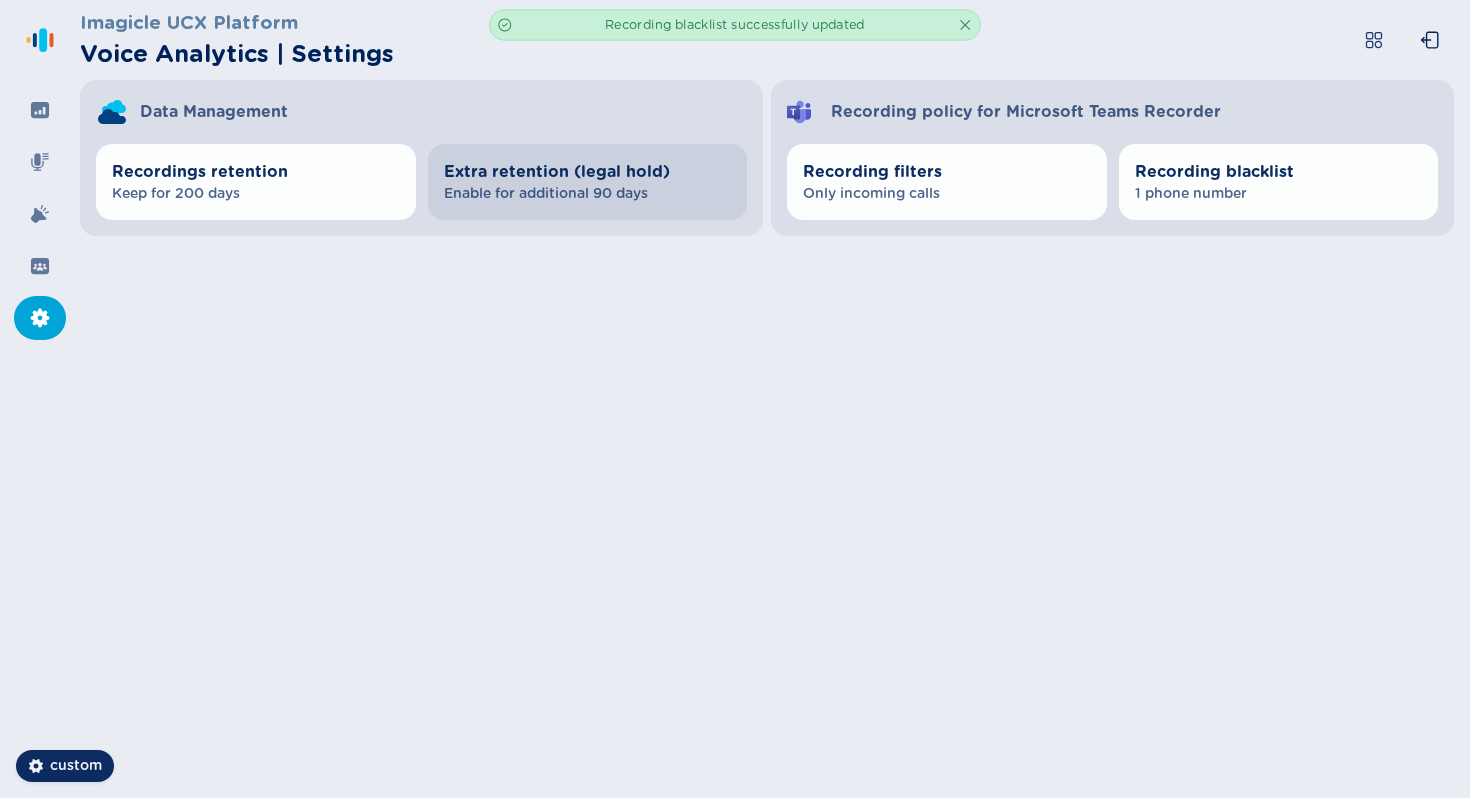 click on "Extra retention (legal hold)" at bounding box center [588, 172] 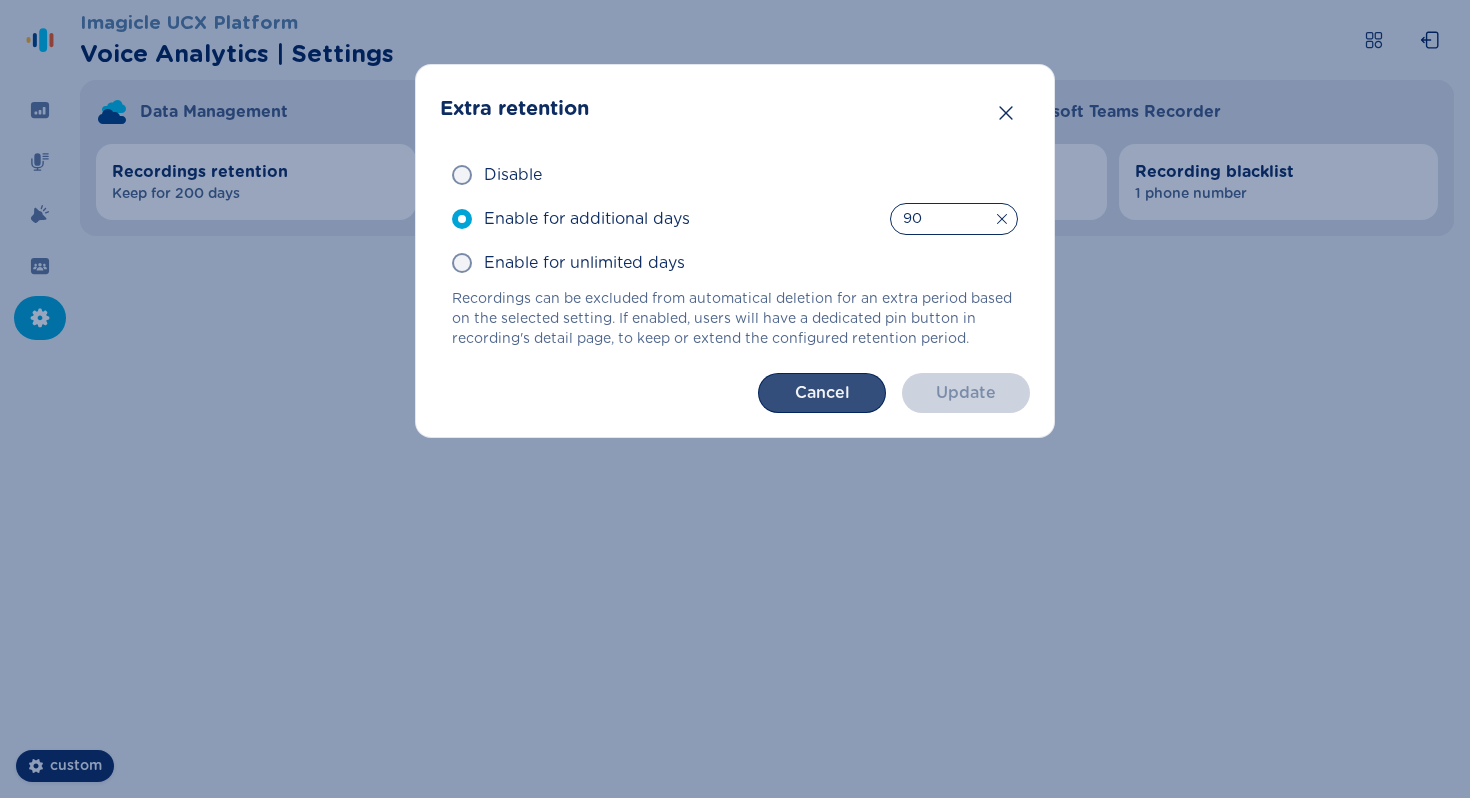 click on "Cancel" at bounding box center [822, 393] 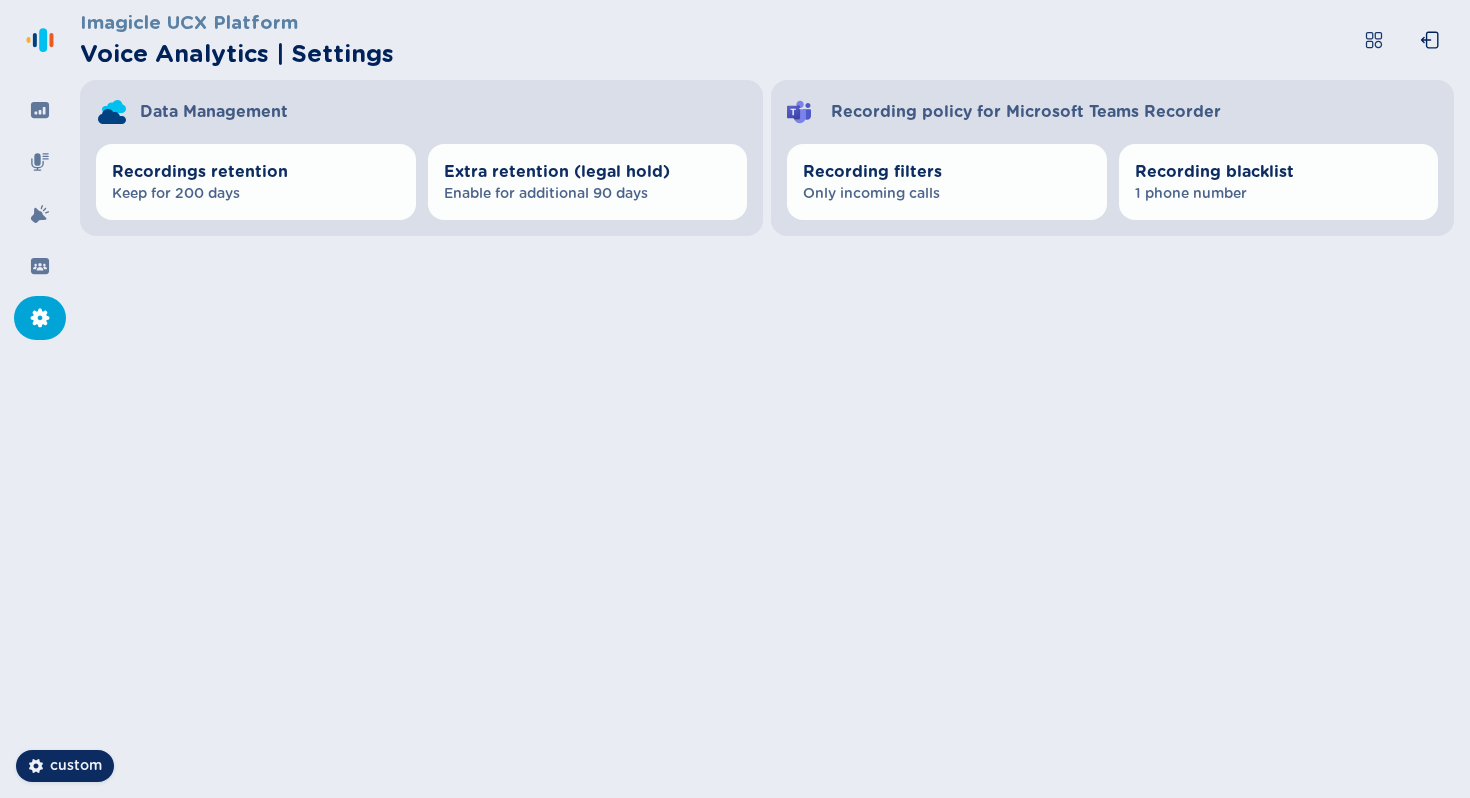 drag, startPoint x: 692, startPoint y: 436, endPoint x: 652, endPoint y: 442, distance: 40.4475 